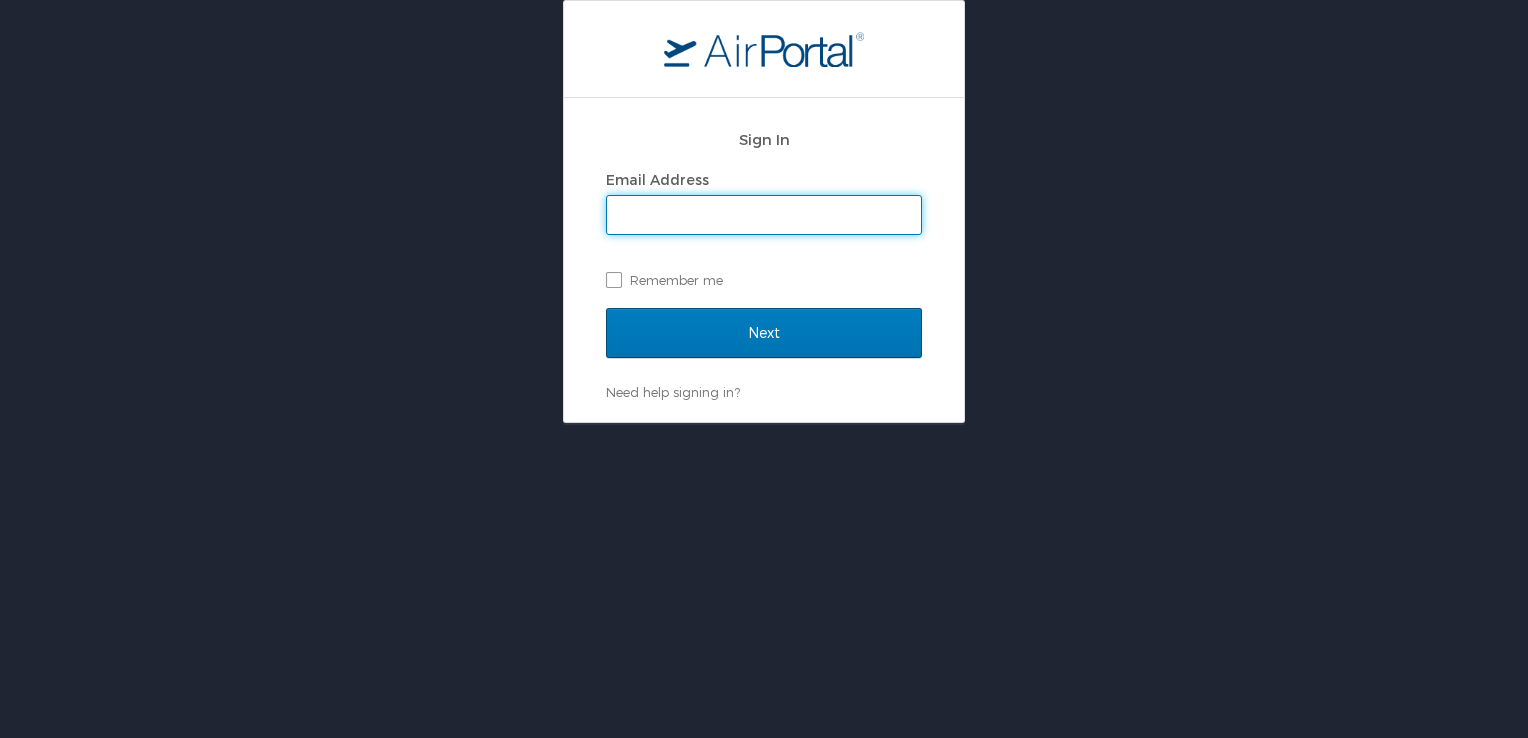 scroll, scrollTop: 0, scrollLeft: 0, axis: both 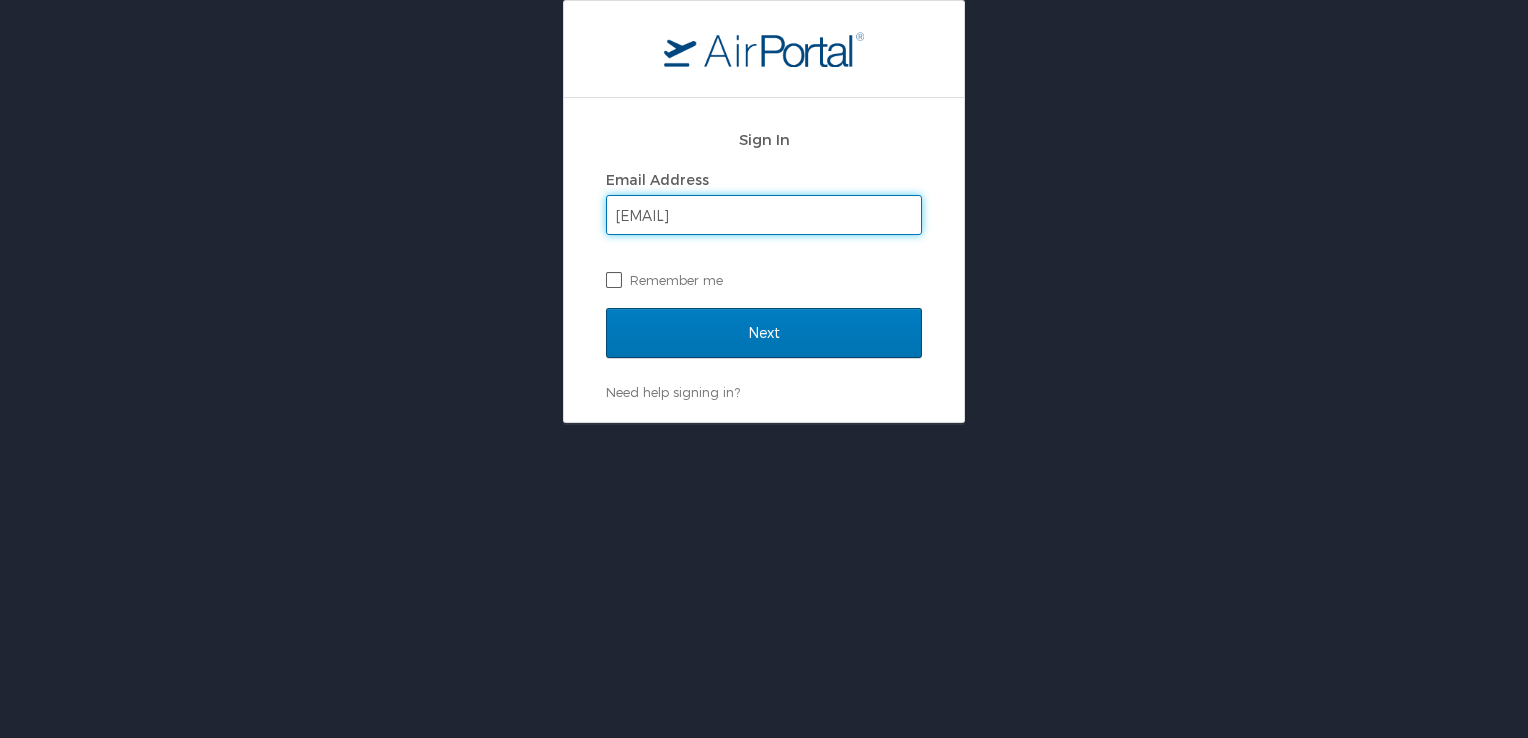 click on "Remember me" at bounding box center [764, 280] 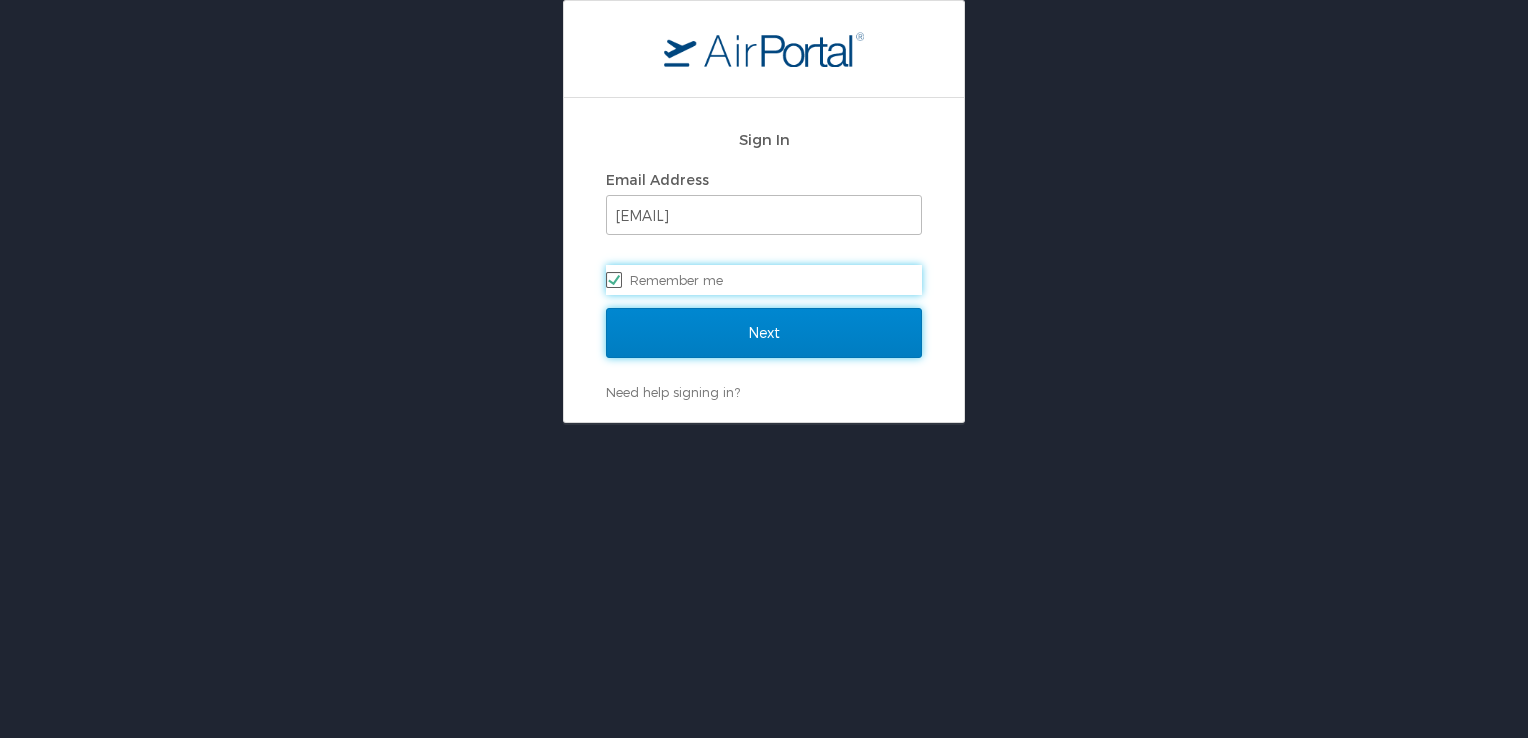 click on "Next" at bounding box center [764, 333] 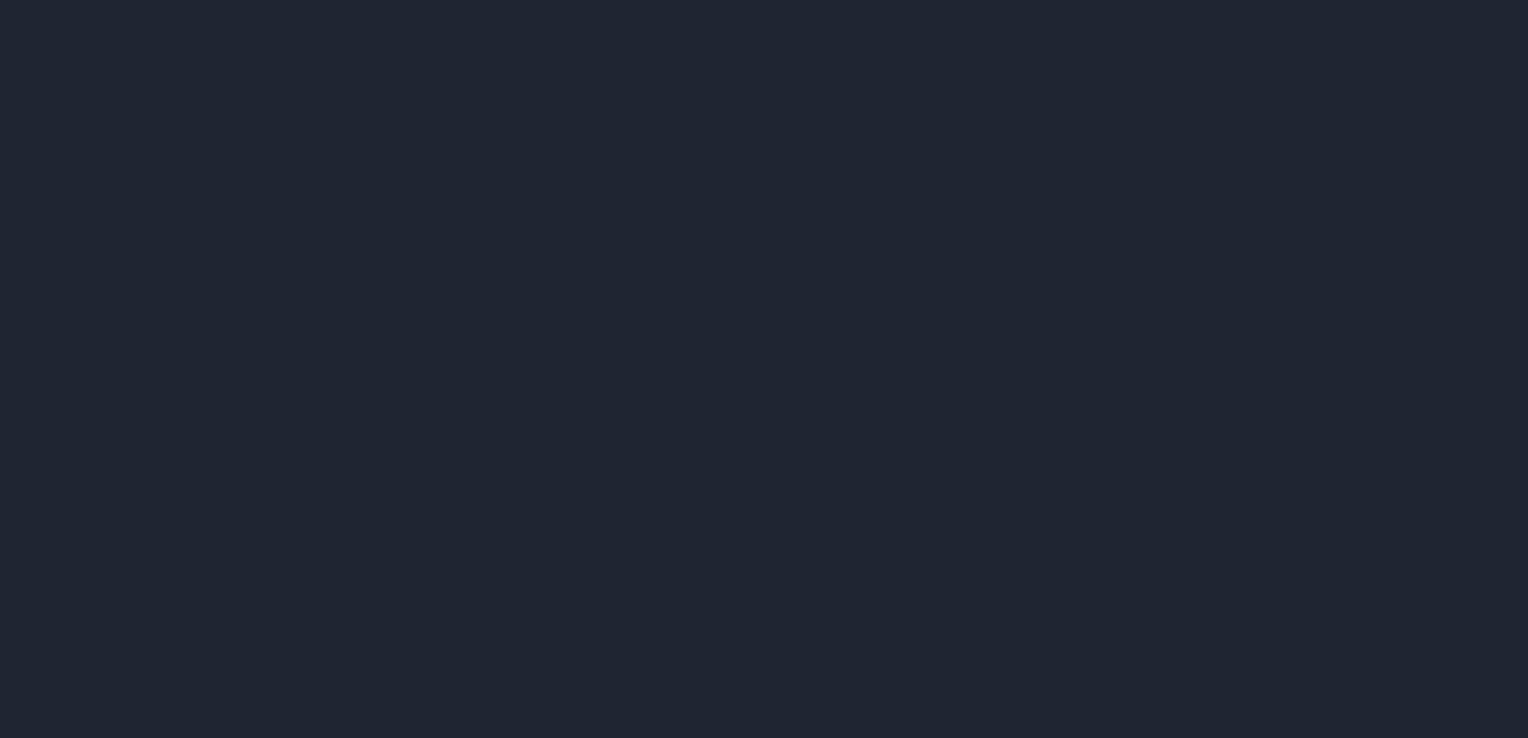 scroll, scrollTop: 0, scrollLeft: 0, axis: both 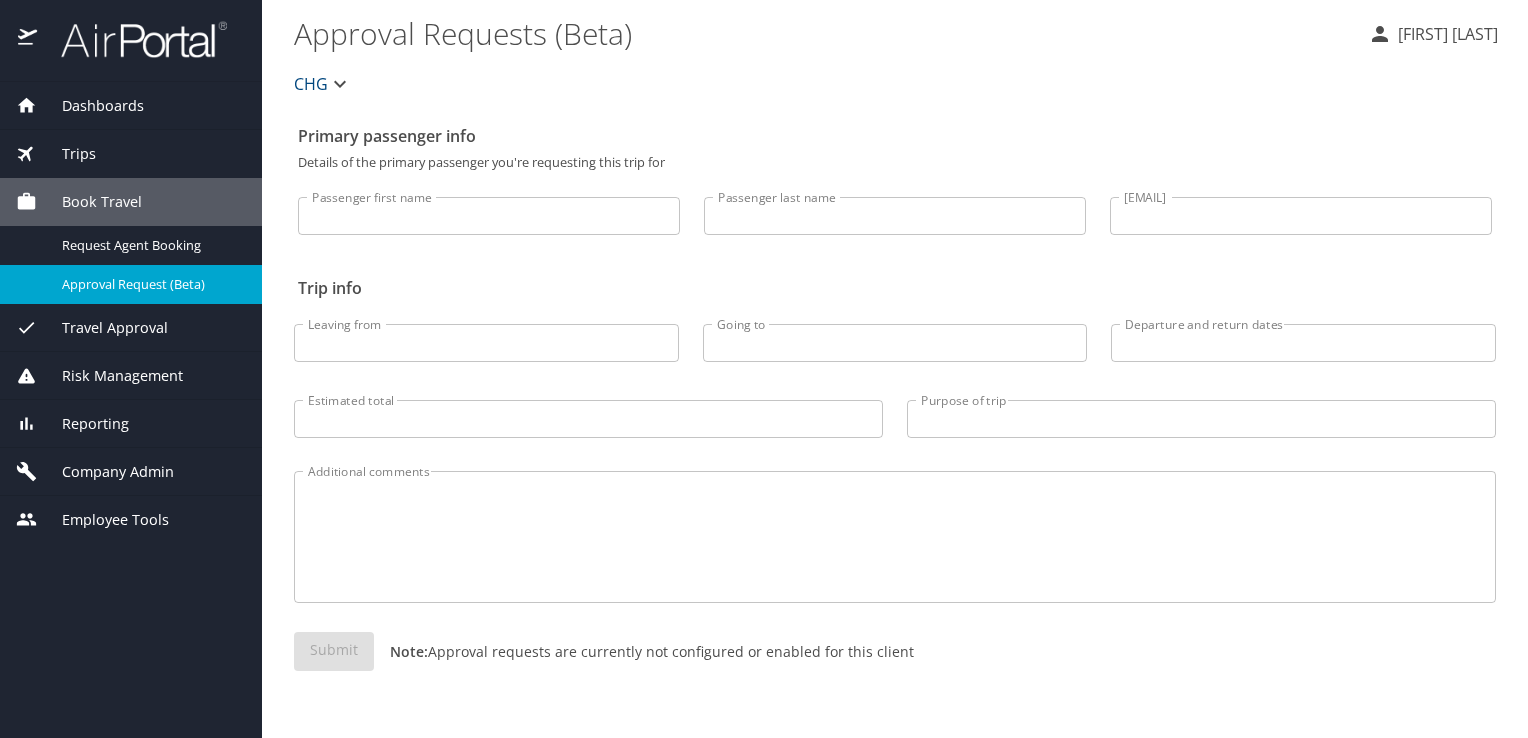 click on "Company Admin" at bounding box center [105, 472] 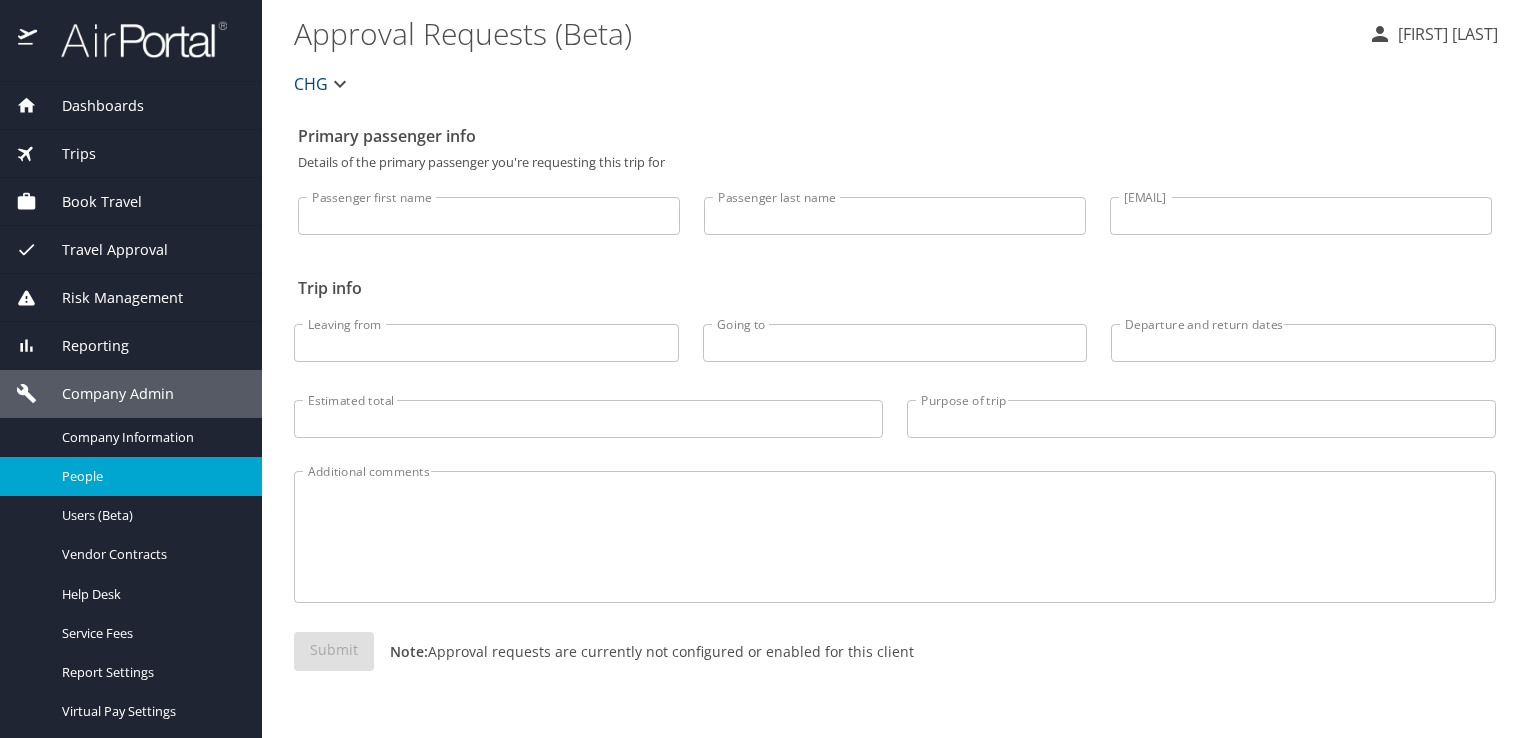 scroll, scrollTop: 40, scrollLeft: 0, axis: vertical 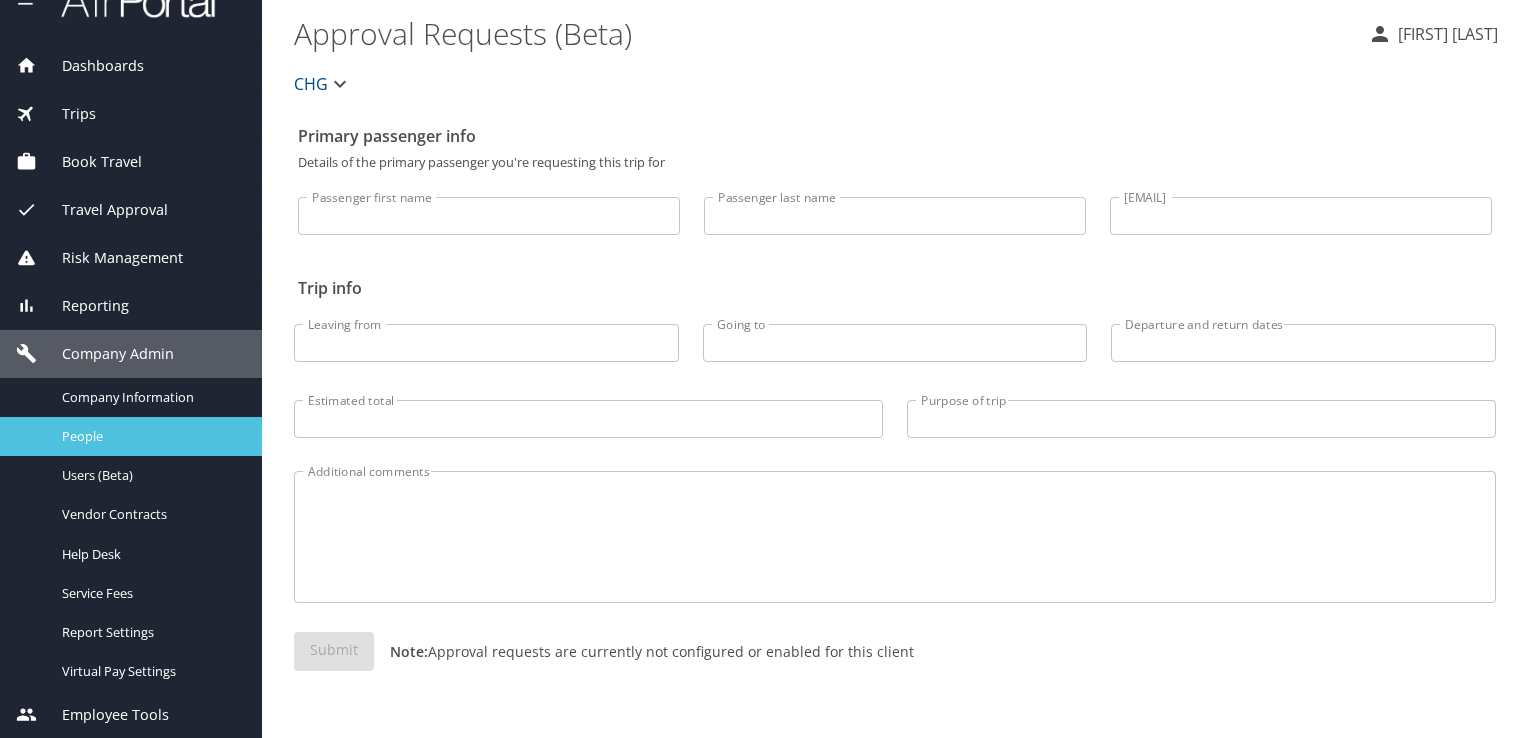 click on "People" at bounding box center (150, 436) 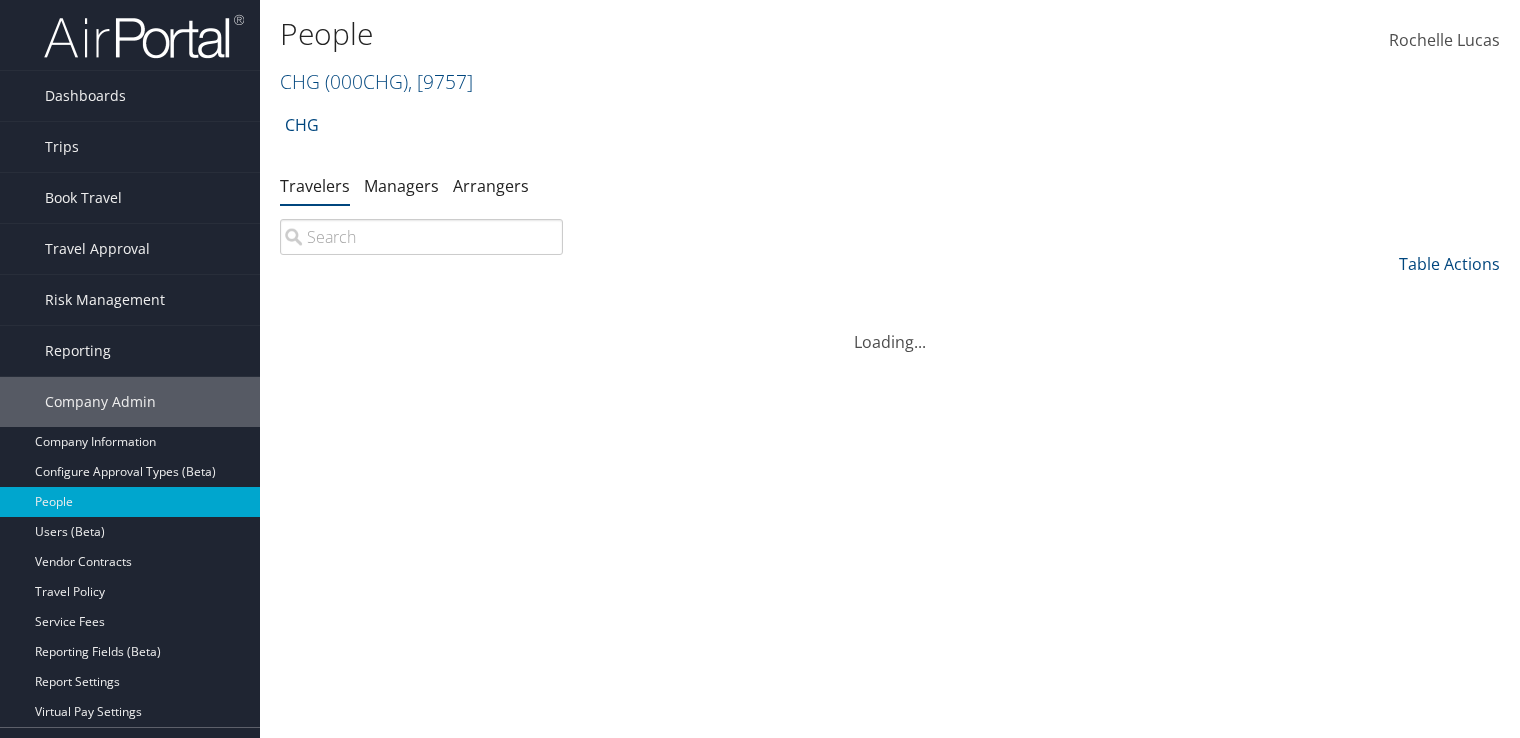 scroll, scrollTop: 0, scrollLeft: 0, axis: both 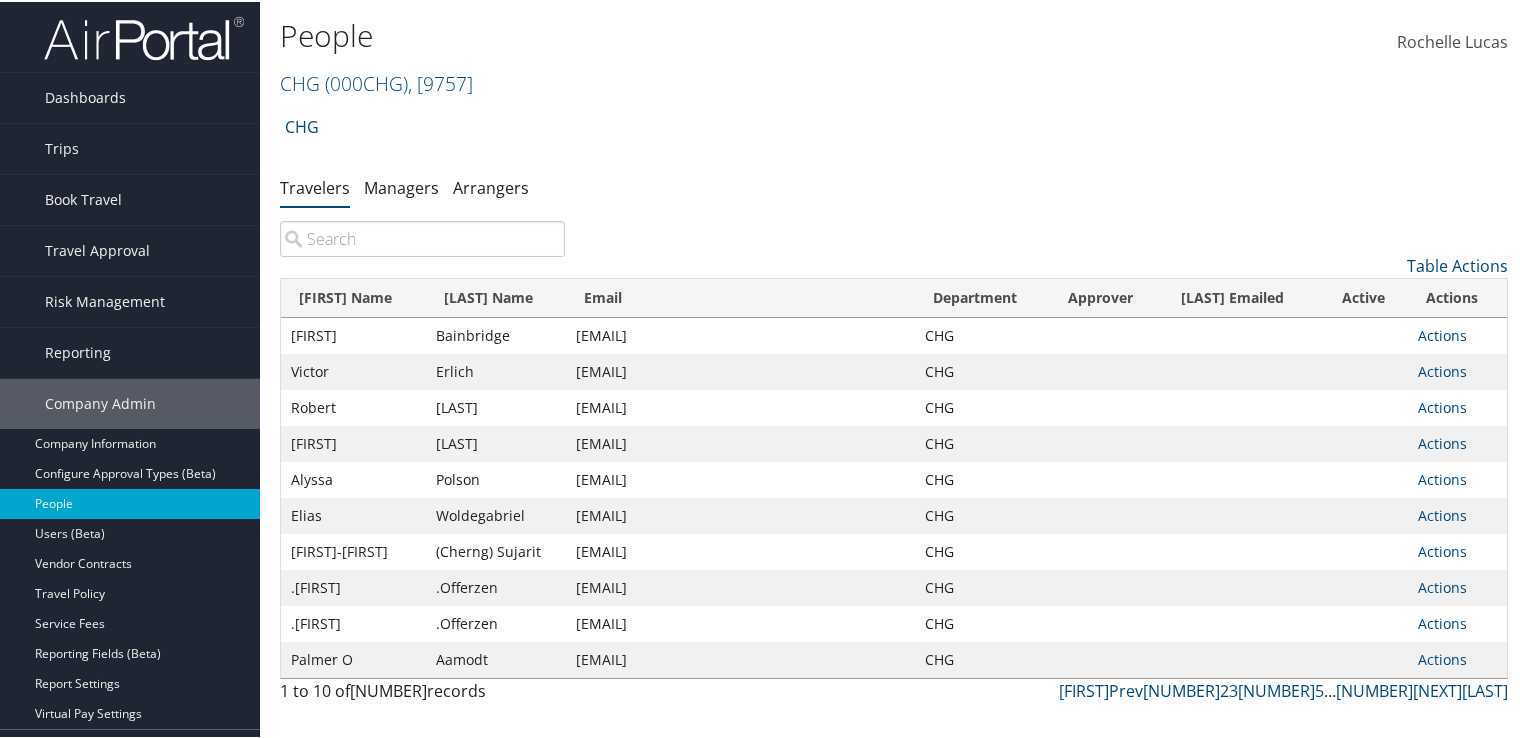 click at bounding box center [422, 237] 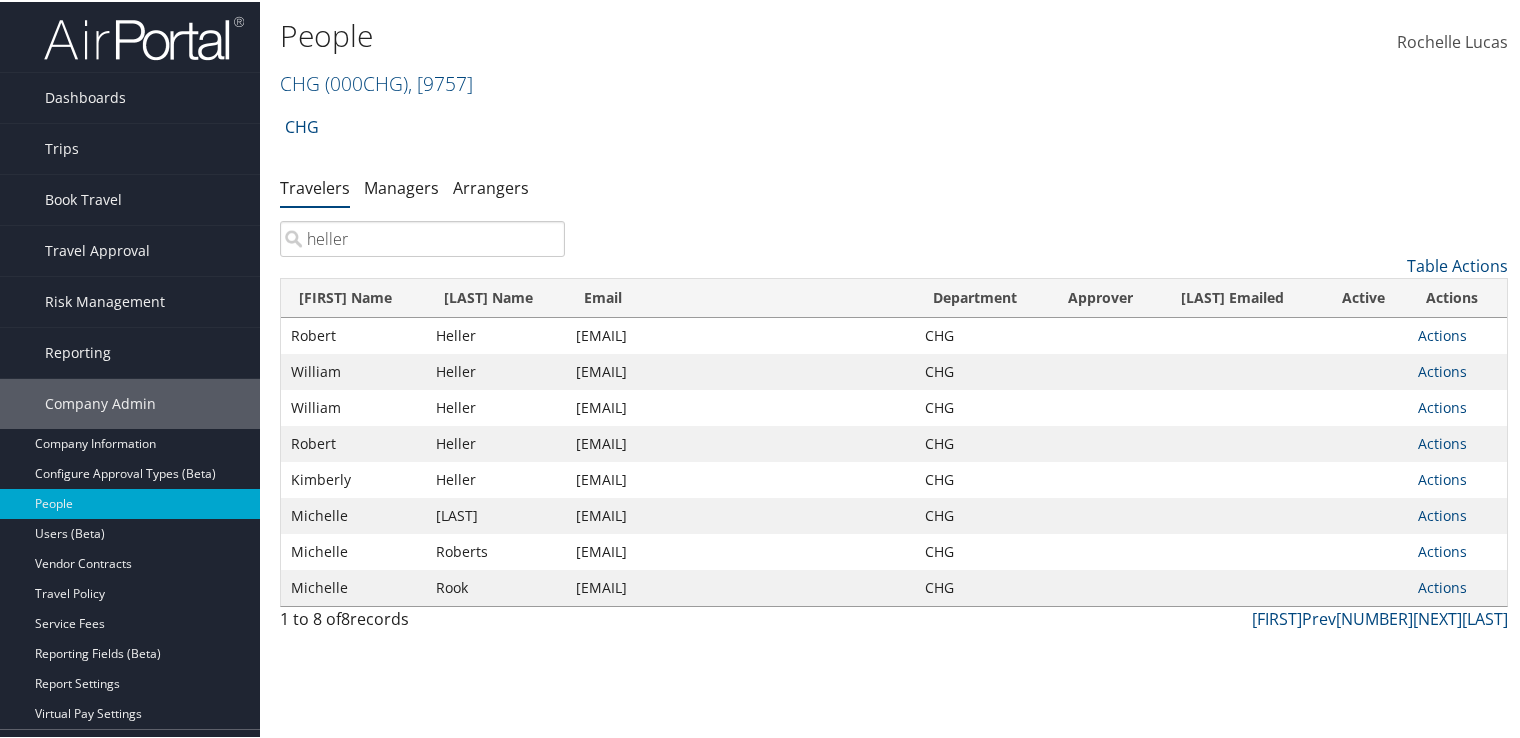 type on "heller" 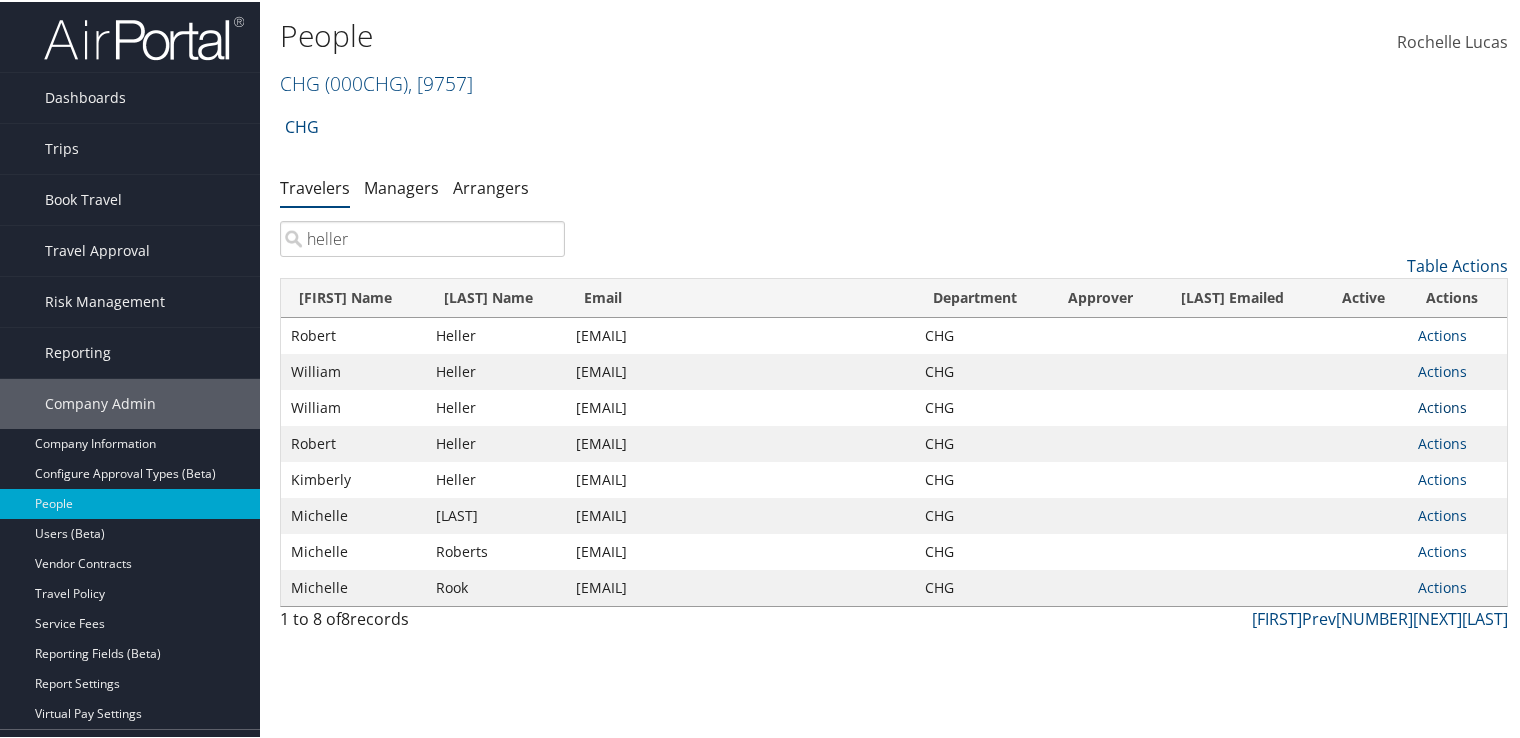 click on "Actions" at bounding box center (1442, 333) 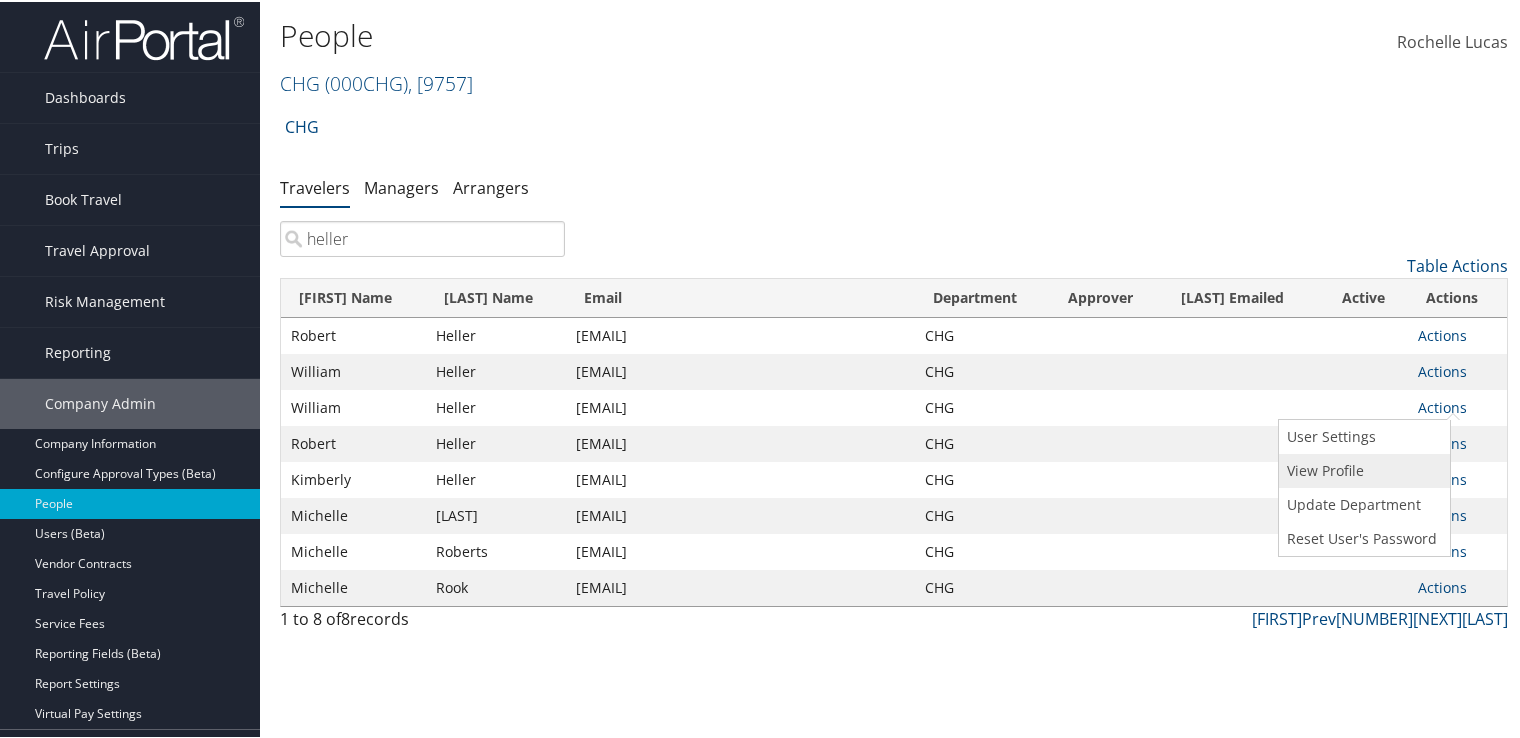 click on "View Profile" at bounding box center (1362, 469) 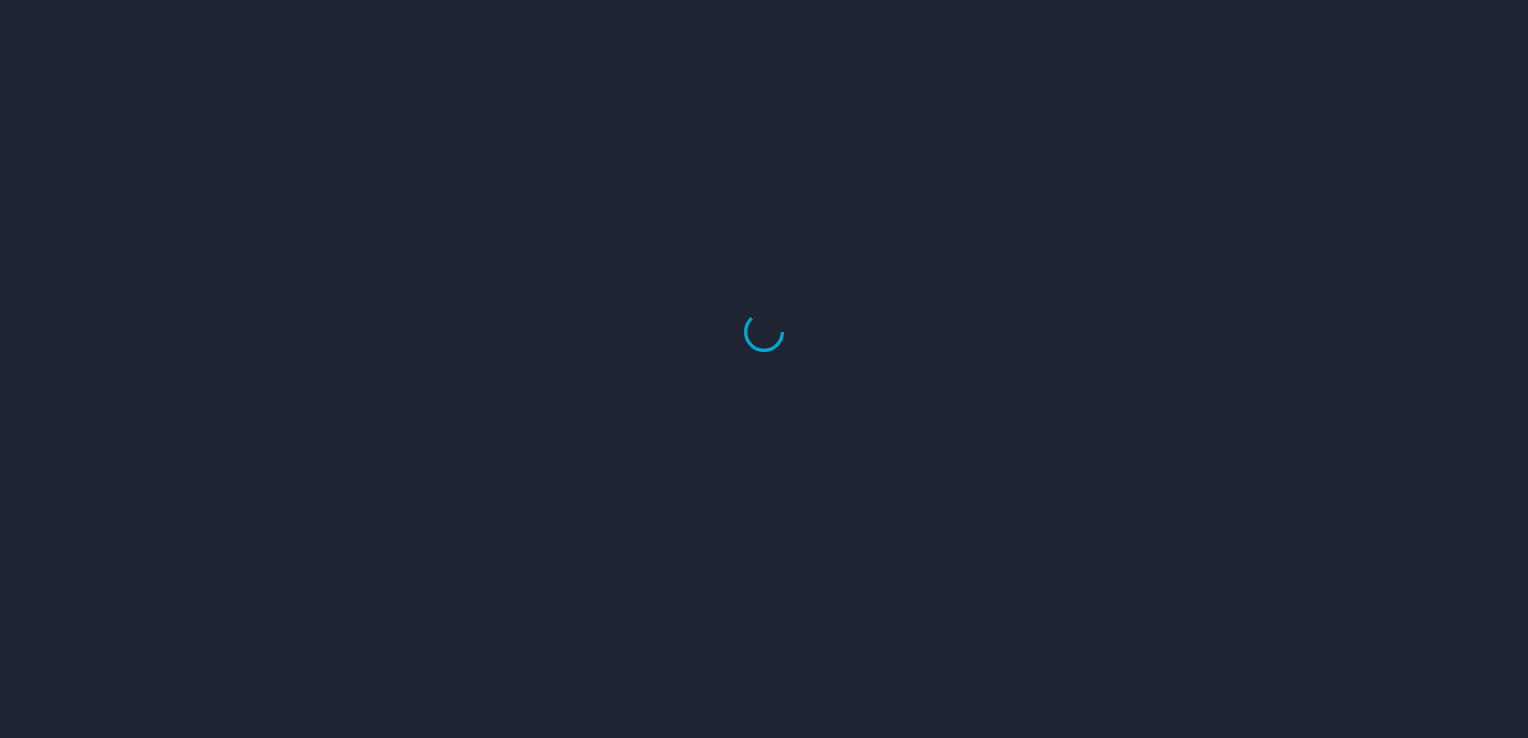 scroll, scrollTop: 0, scrollLeft: 0, axis: both 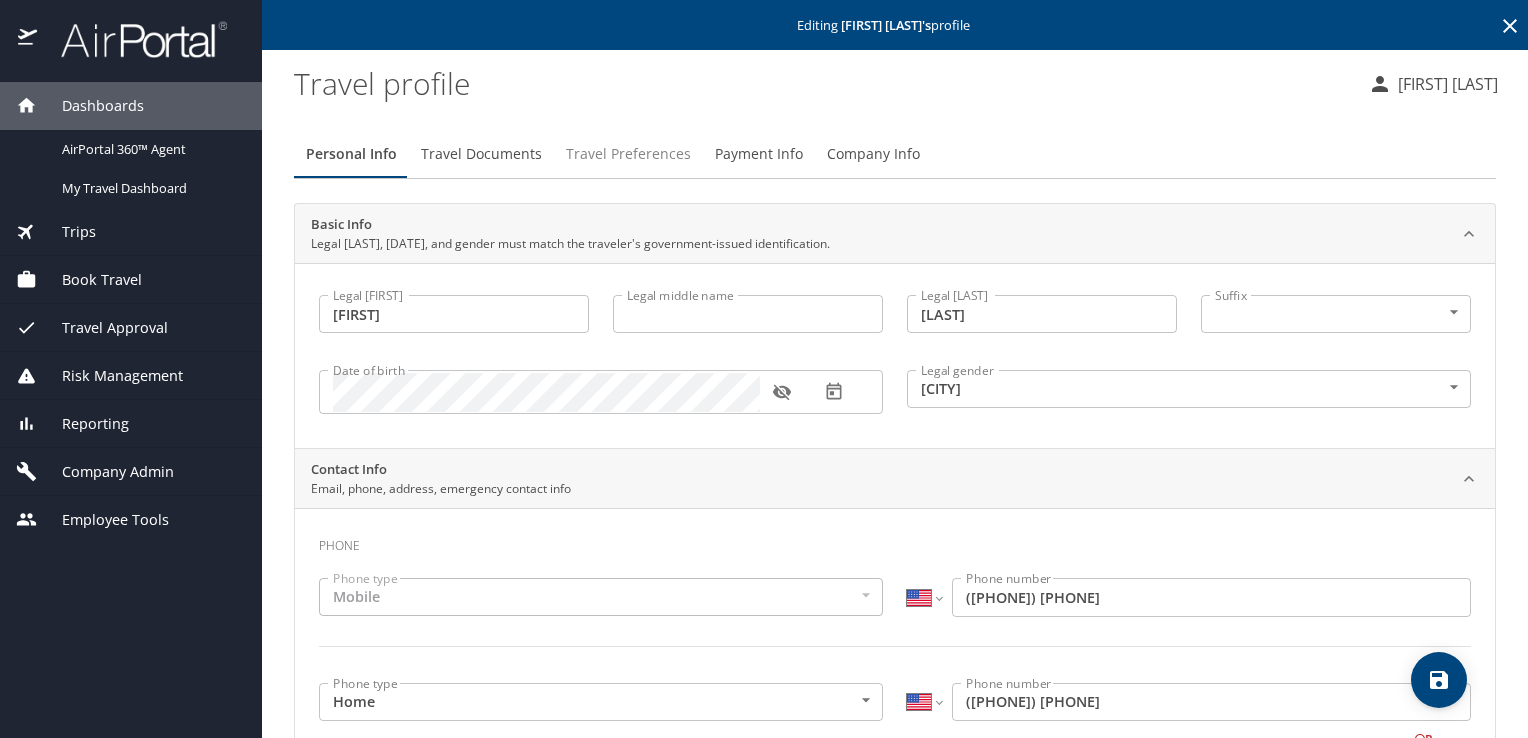 click on "Travel Preferences" at bounding box center (628, 154) 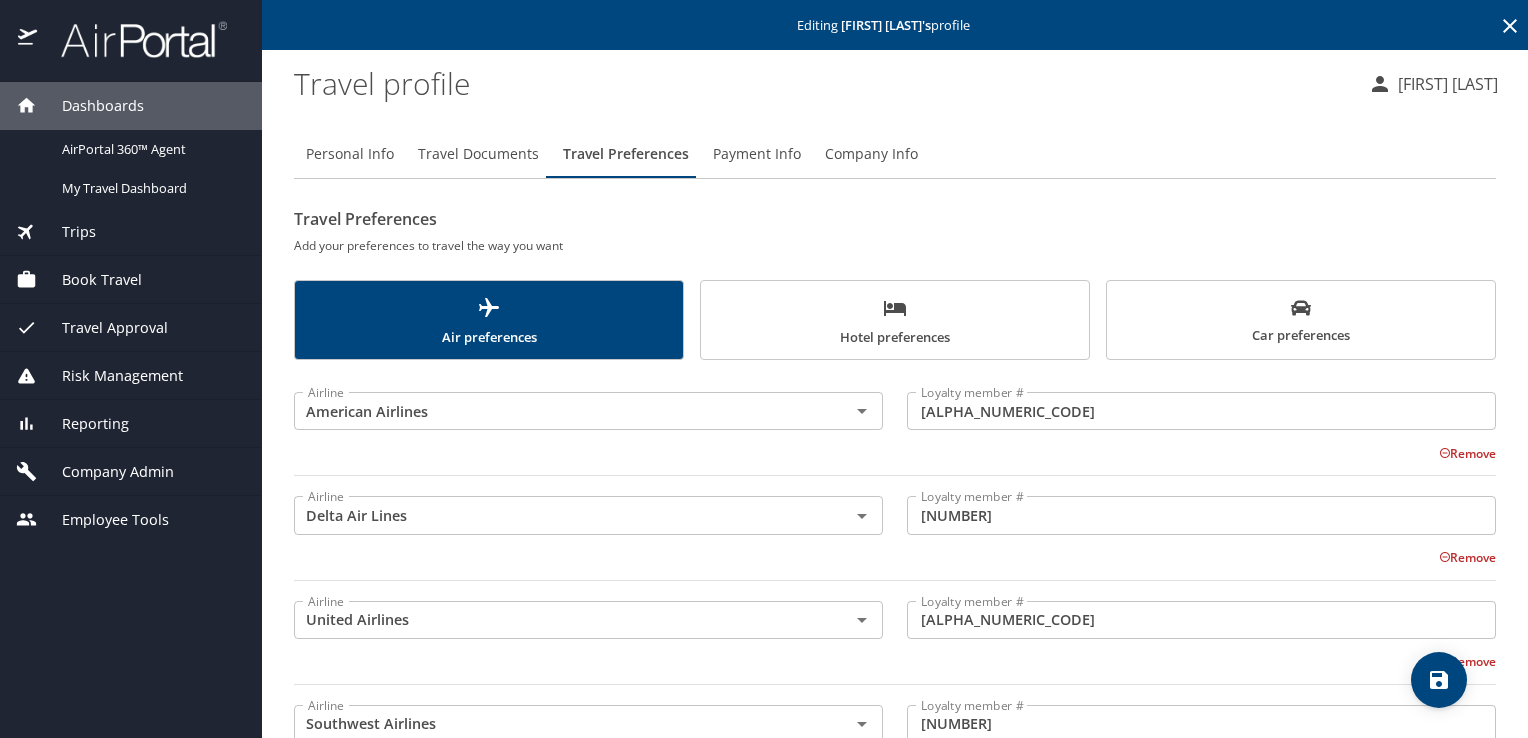 click on "Car preferences" at bounding box center [1301, 322] 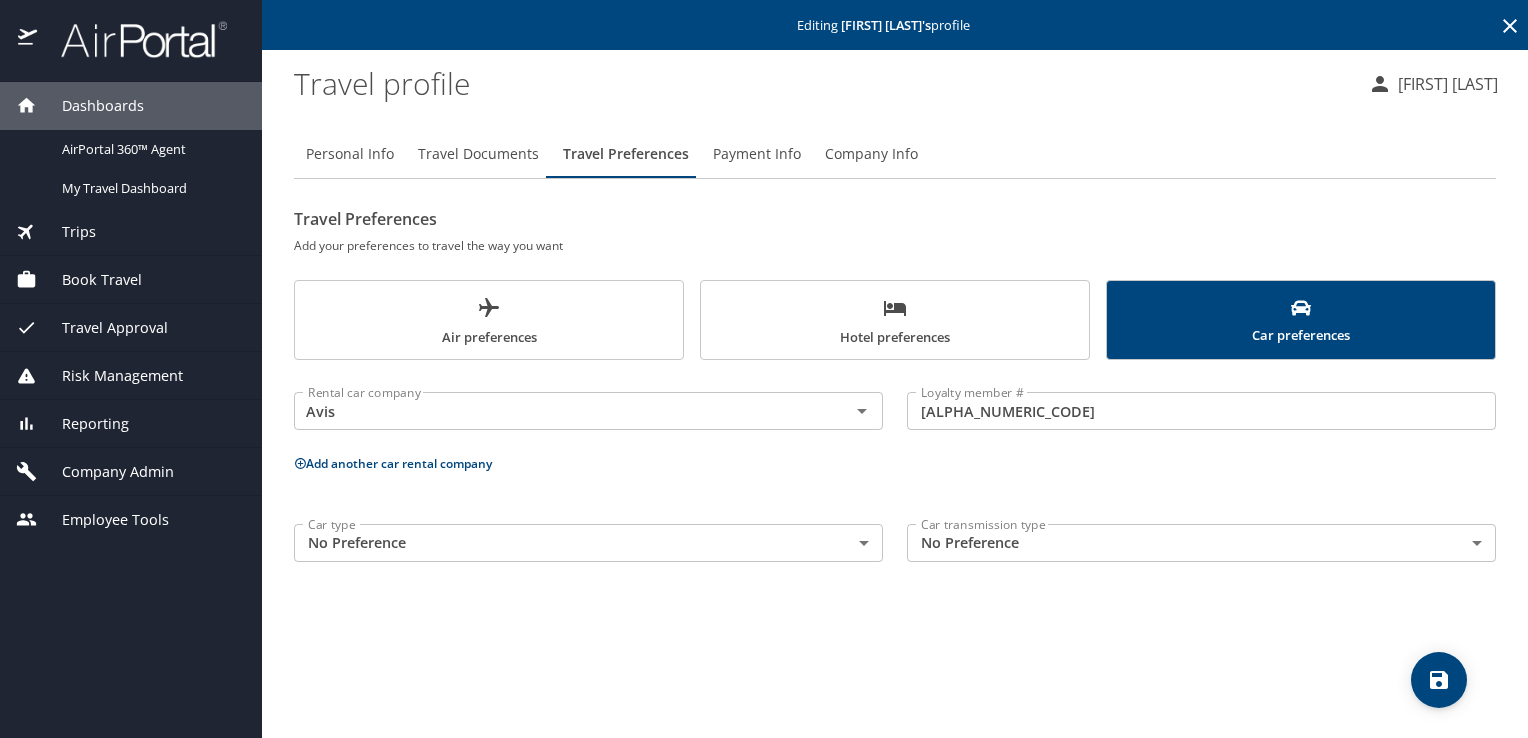 click at bounding box center [1510, 26] 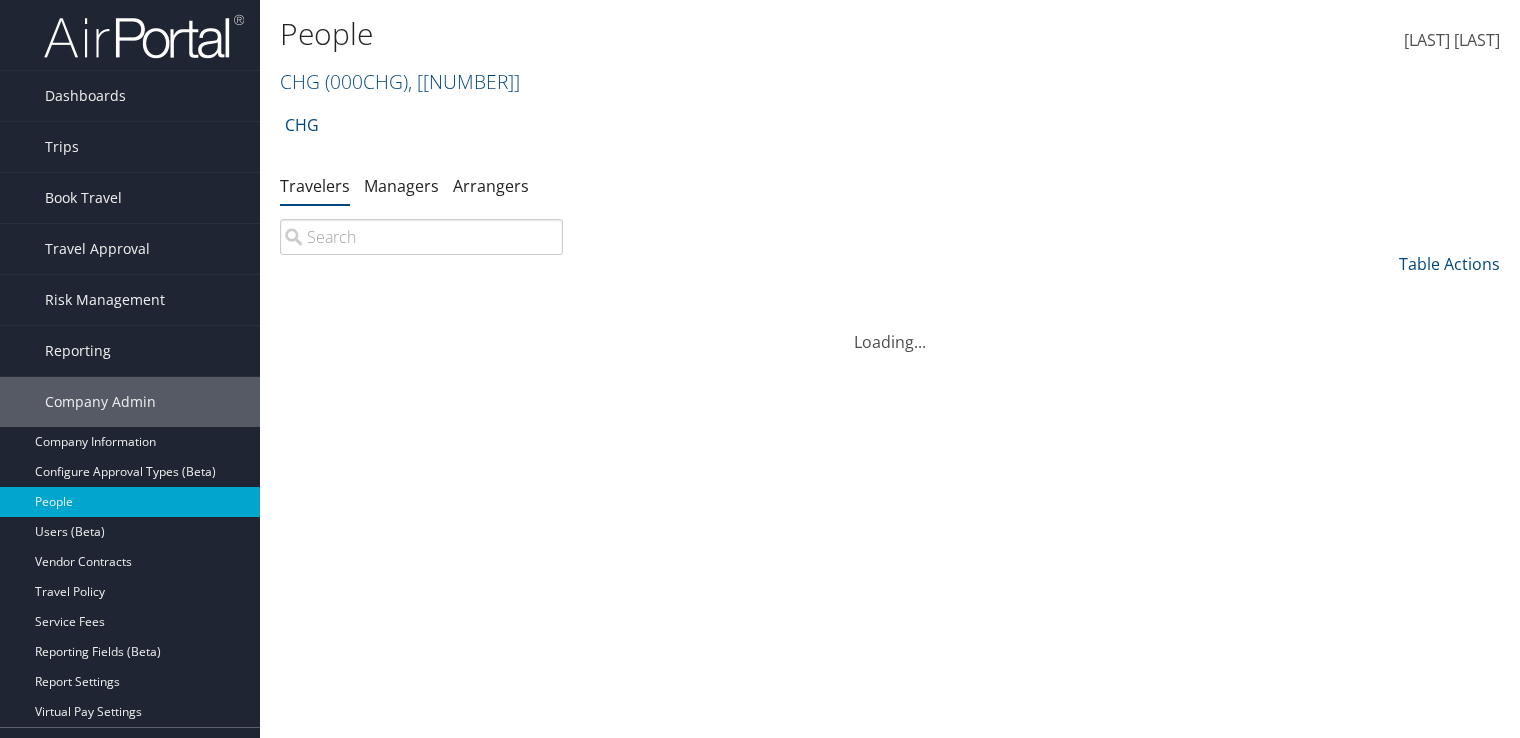 scroll, scrollTop: 0, scrollLeft: 0, axis: both 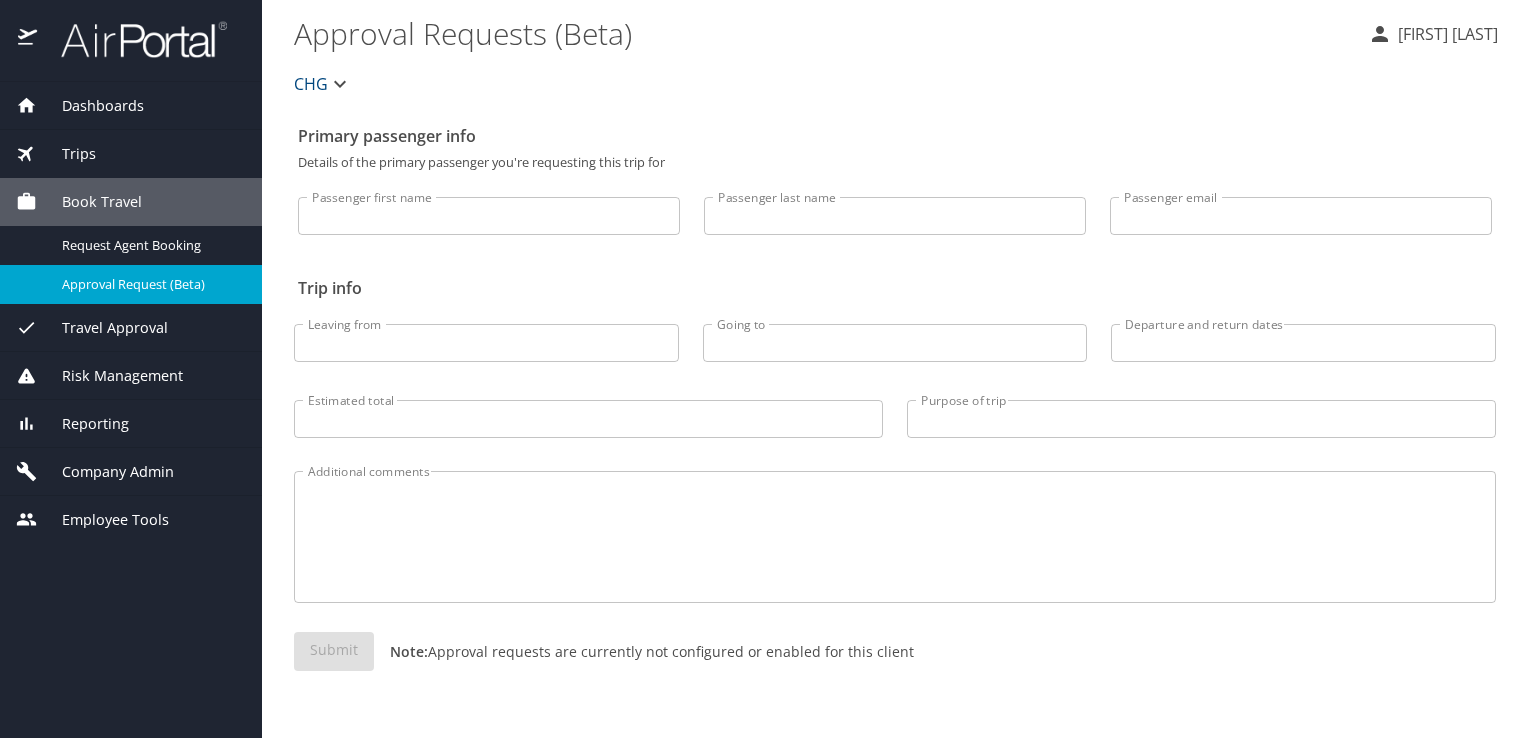 click on "Dashboards" at bounding box center [90, 106] 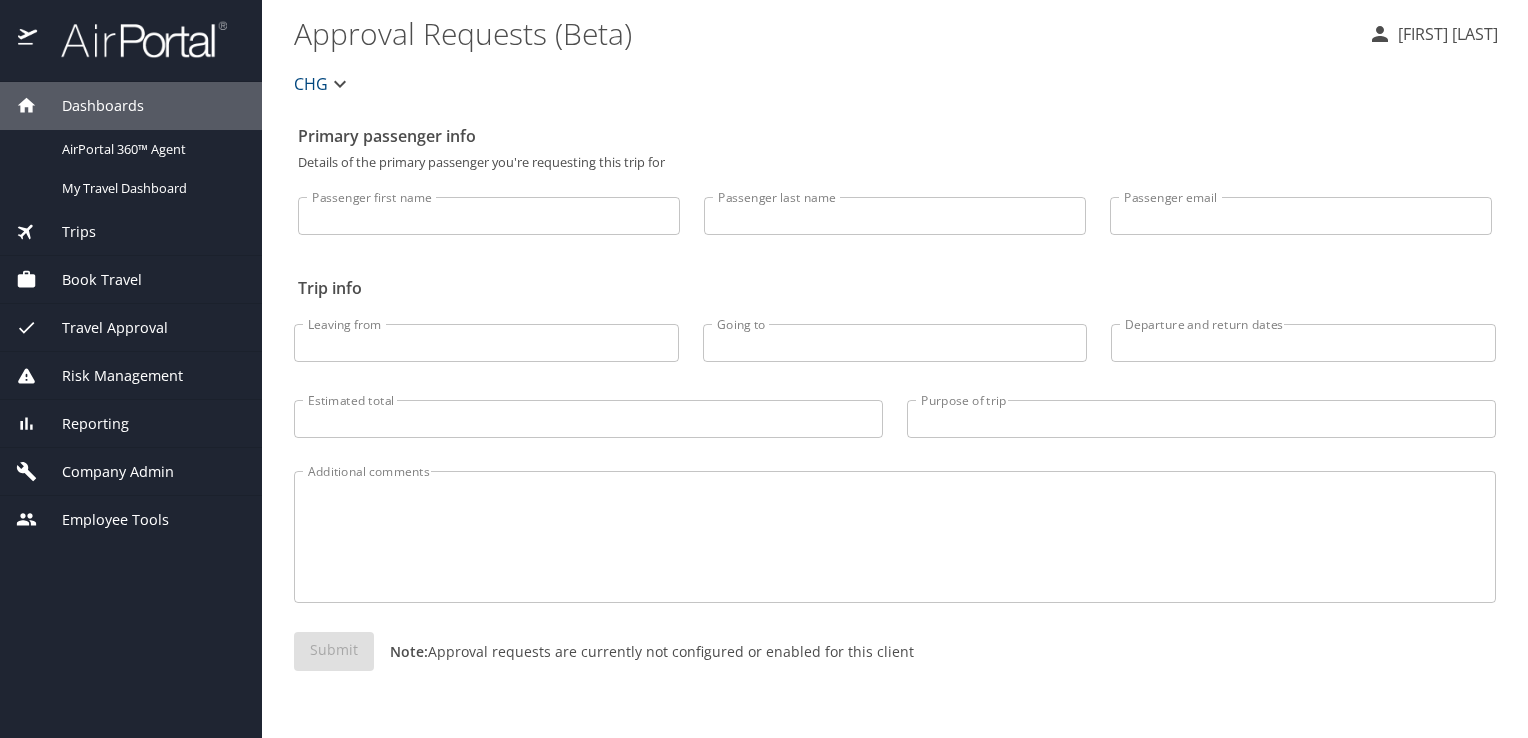 click on "Company Admin" at bounding box center (105, 472) 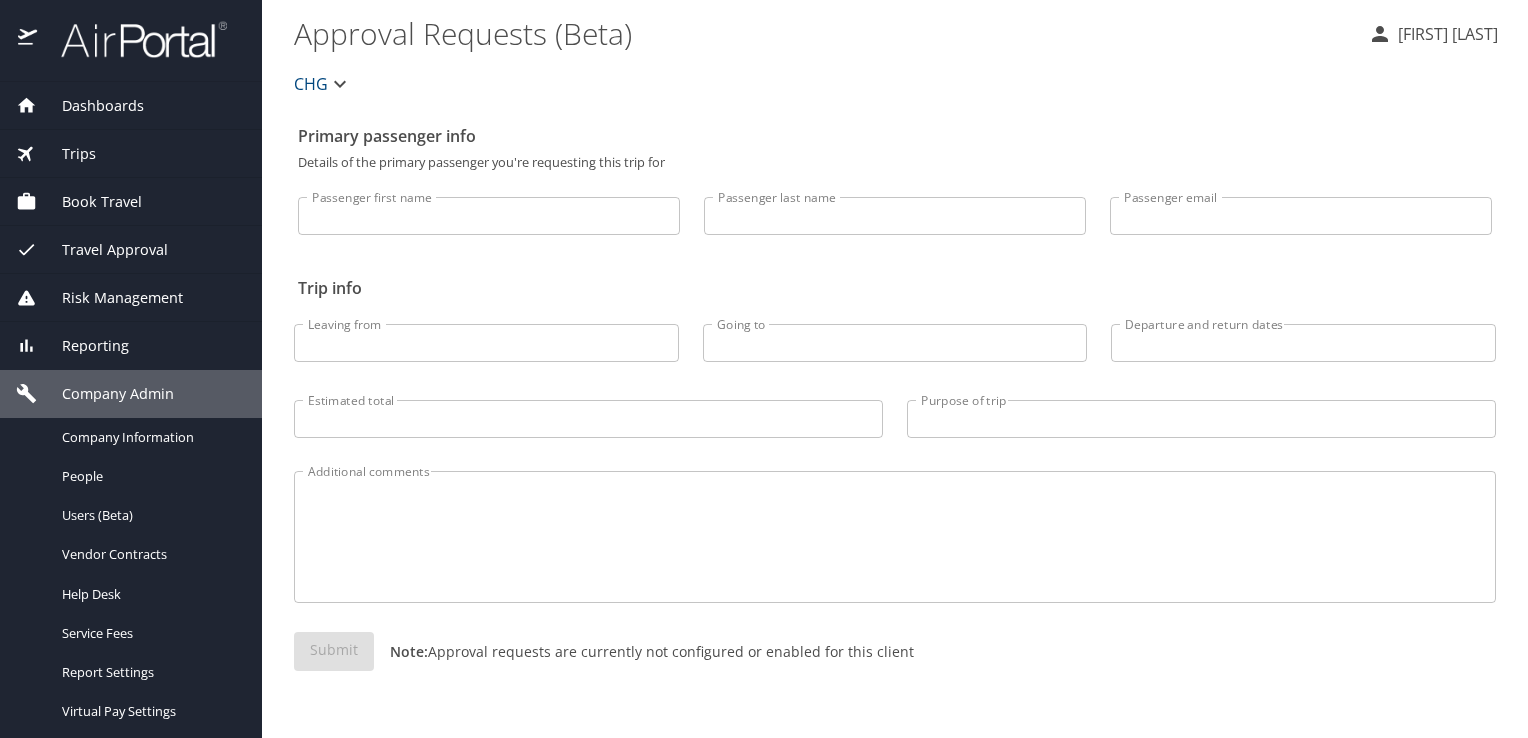 click on "People" at bounding box center (131, 476) 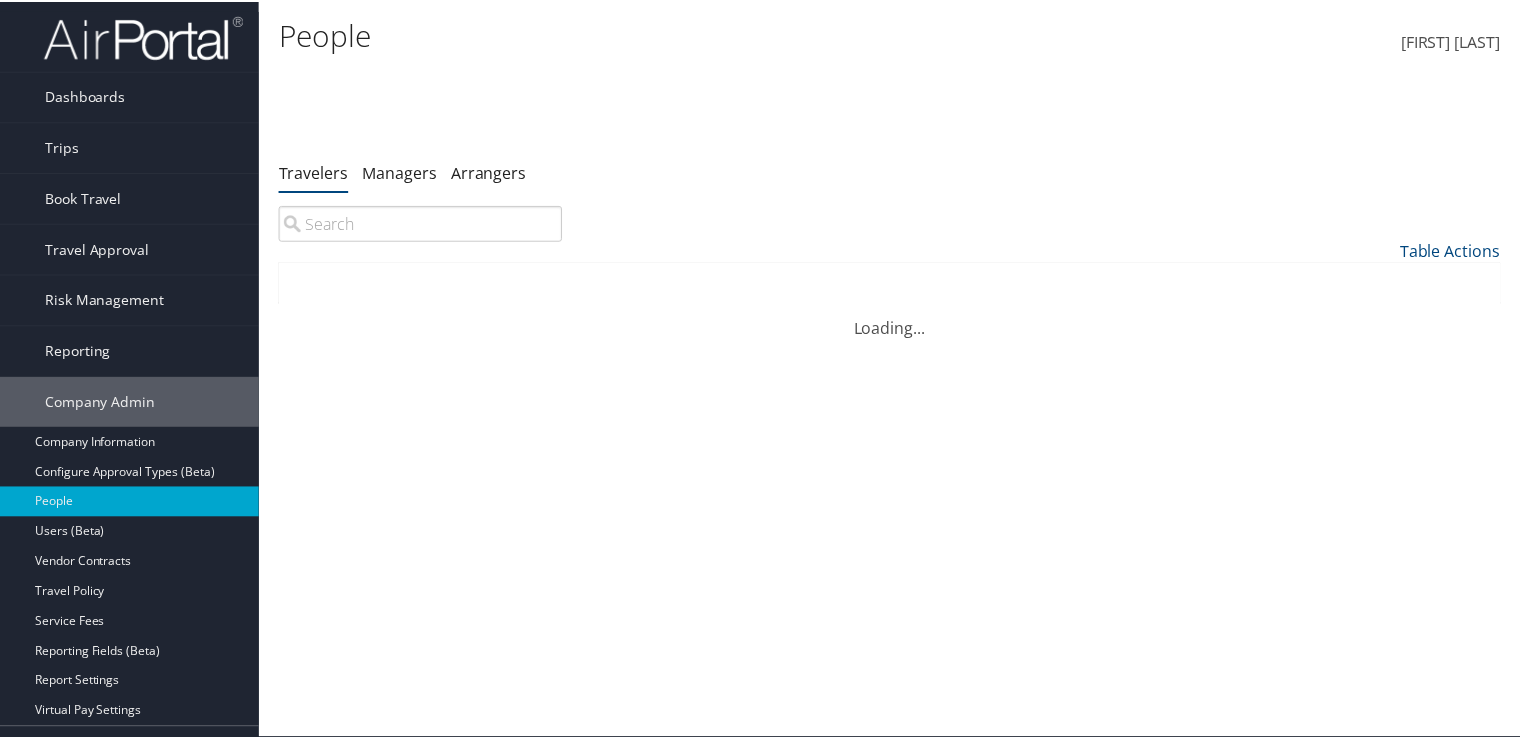 scroll, scrollTop: 0, scrollLeft: 0, axis: both 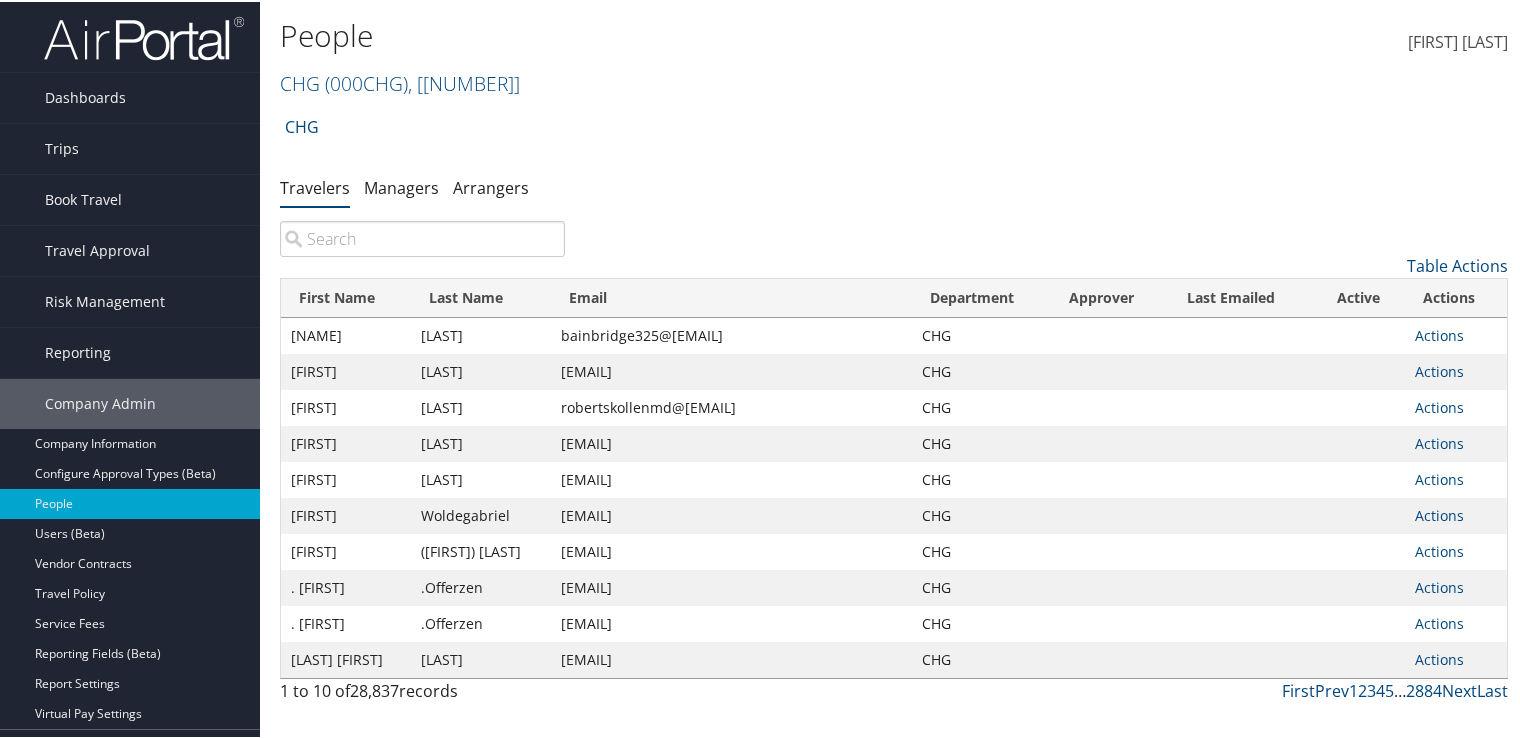 click at bounding box center (422, 237) 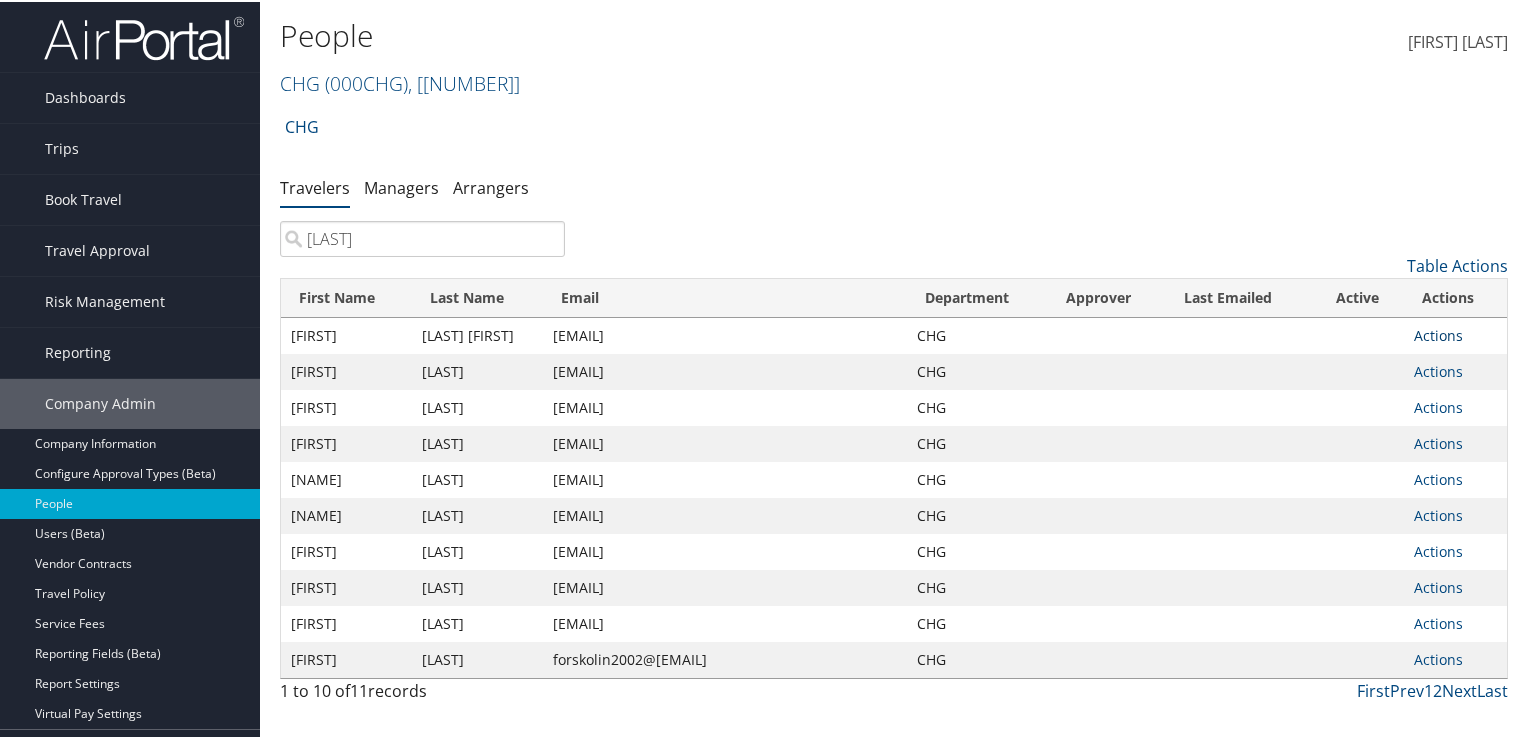 type on "[LAST]" 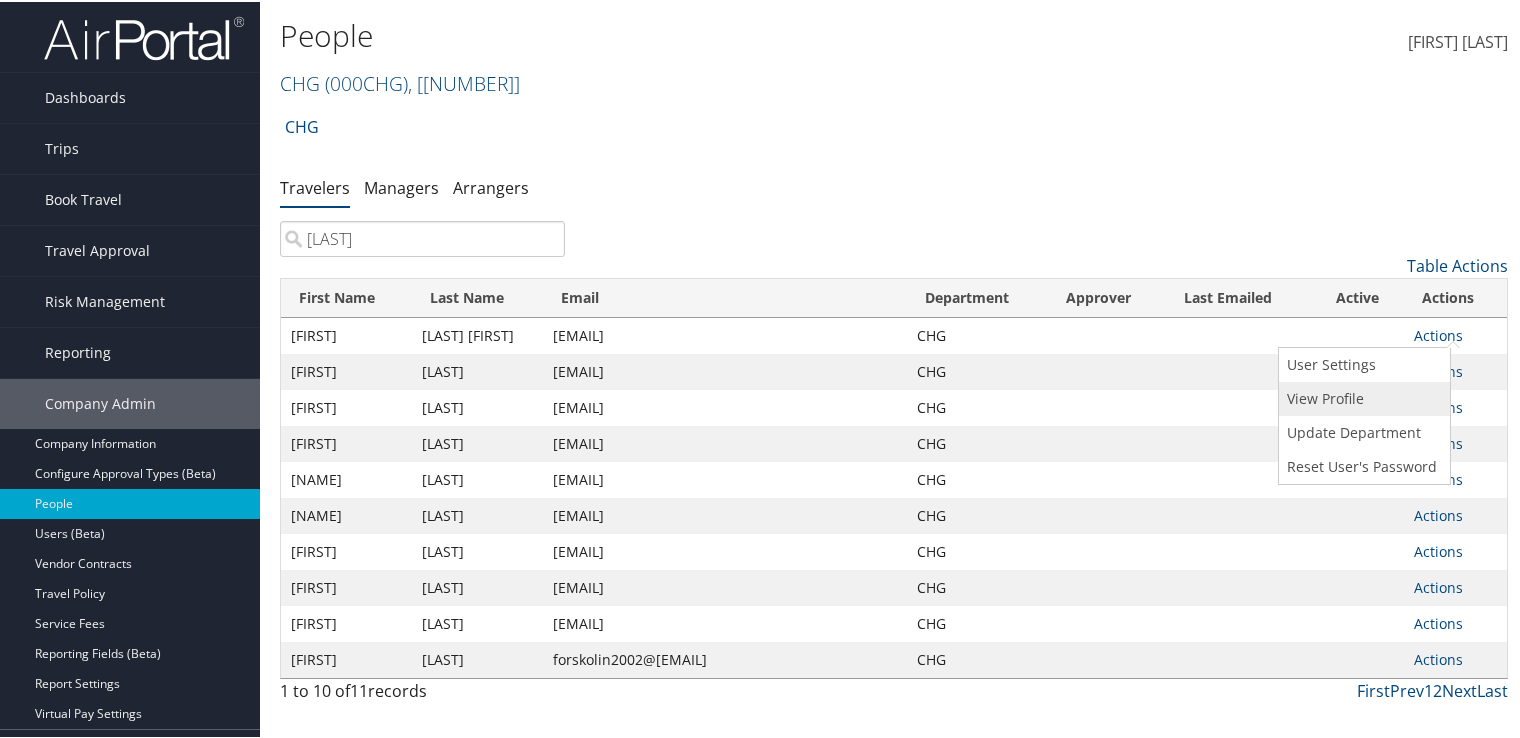 click on "View Profile" at bounding box center [1362, 397] 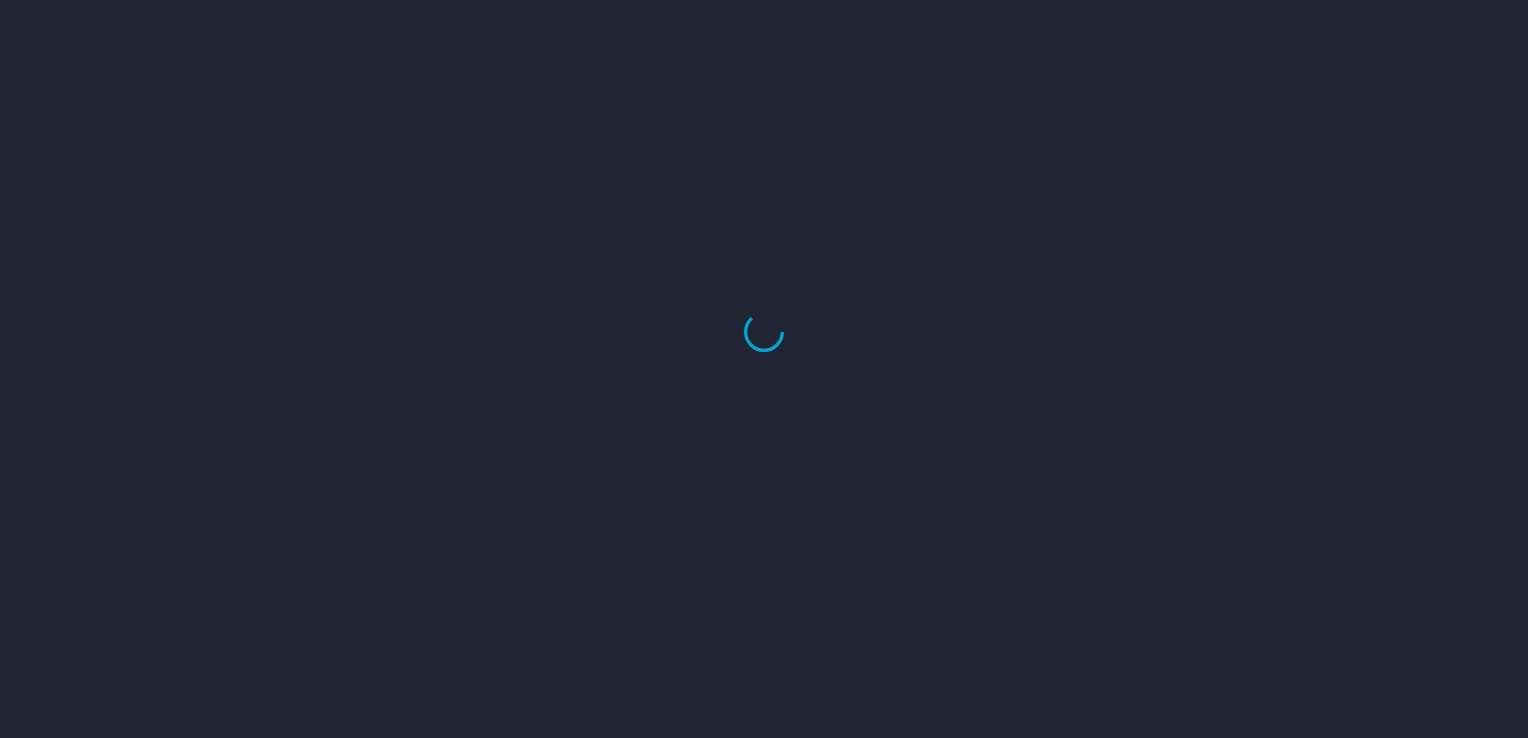 scroll, scrollTop: 0, scrollLeft: 0, axis: both 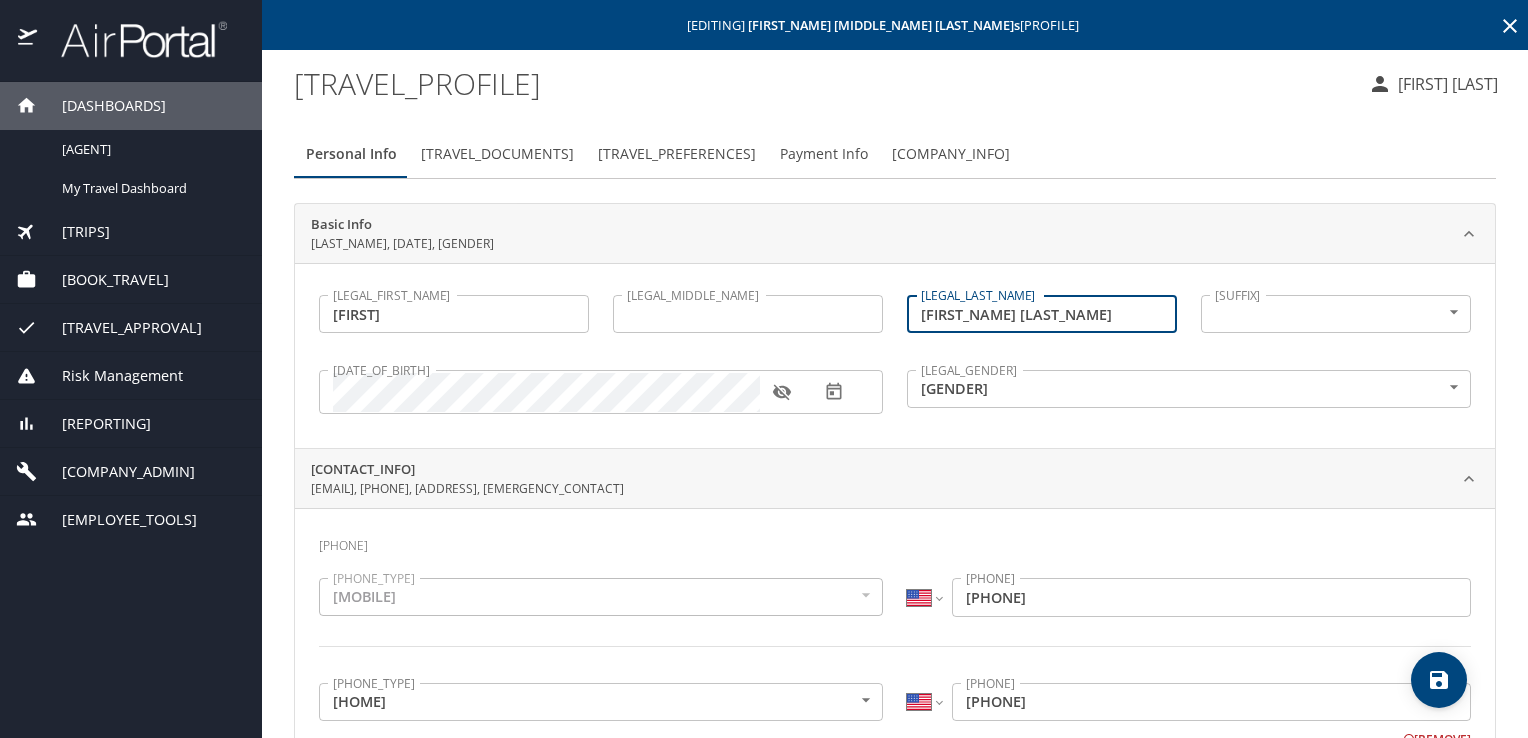 click on "[FIRST_NAME] [LAST_NAME]" at bounding box center [1042, 314] 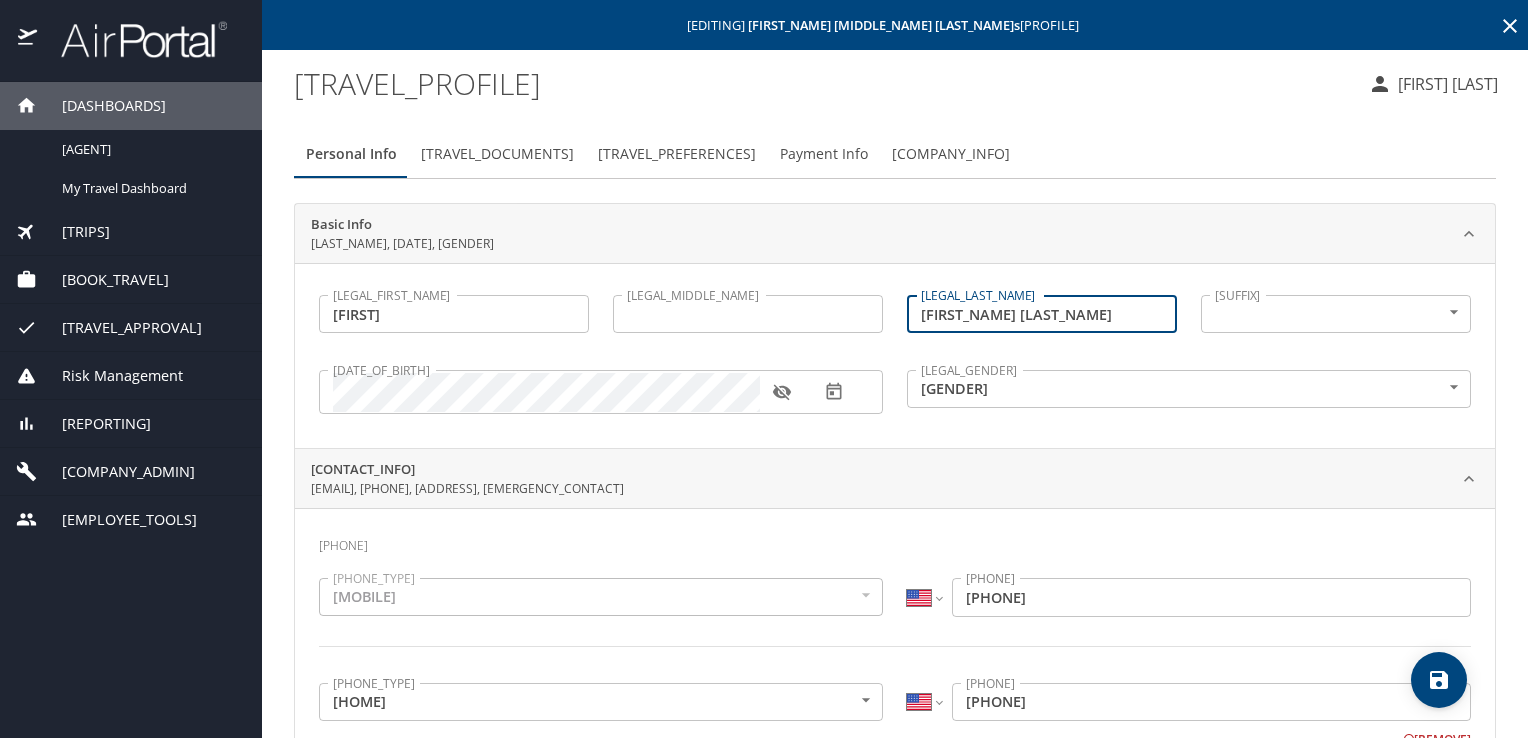 click on "[FIRST_NAME] [LAST_NAME]" at bounding box center [1042, 314] 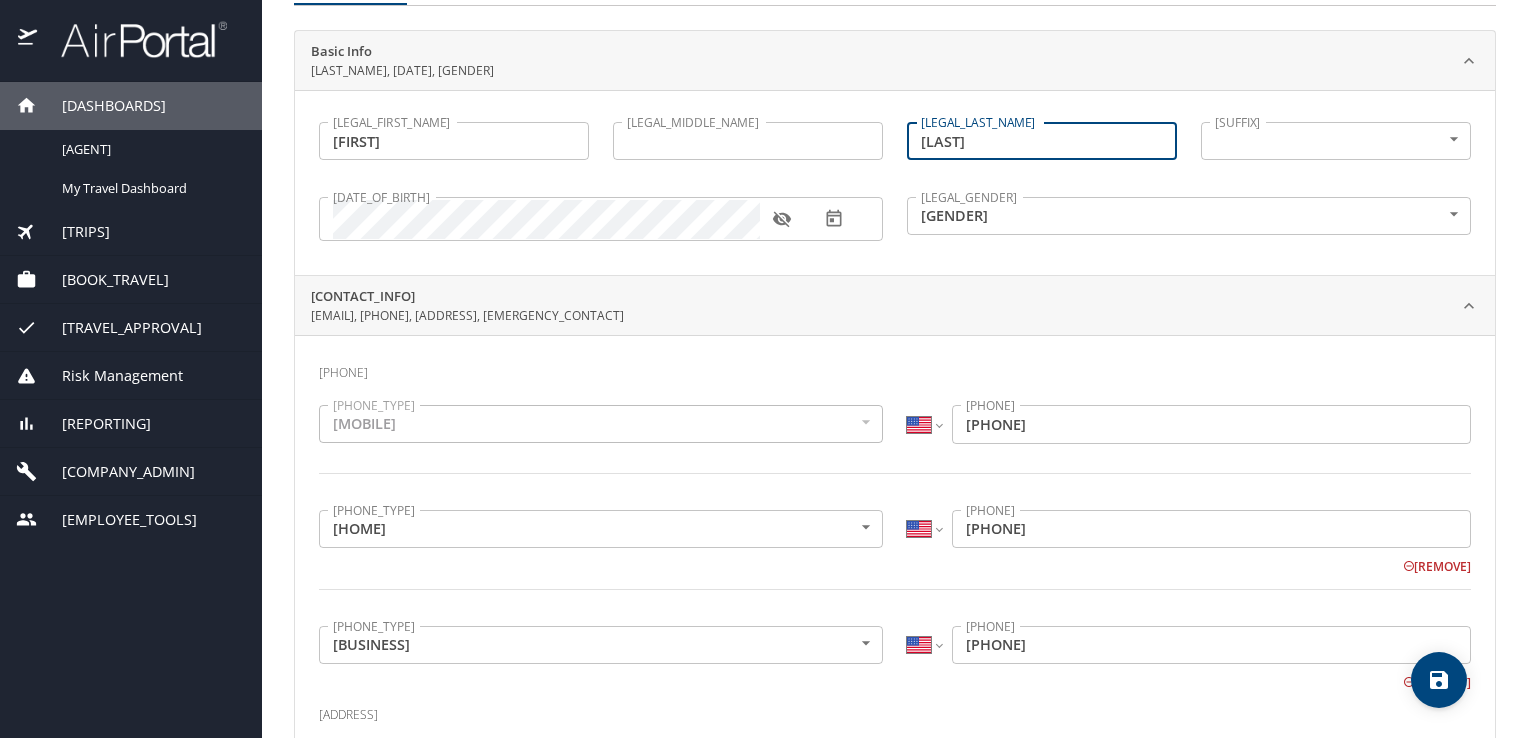 scroll, scrollTop: 0, scrollLeft: 0, axis: both 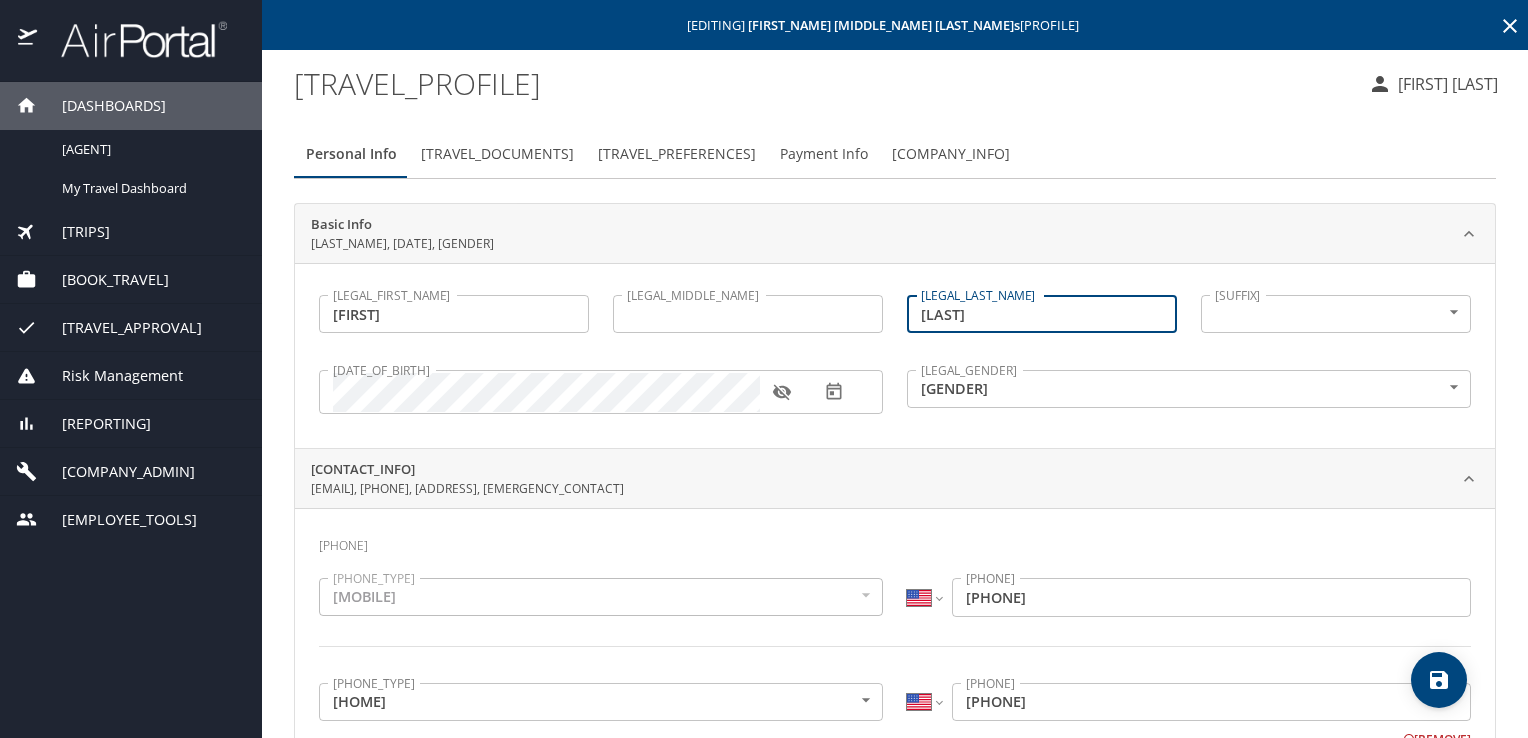 type on "[LAST]" 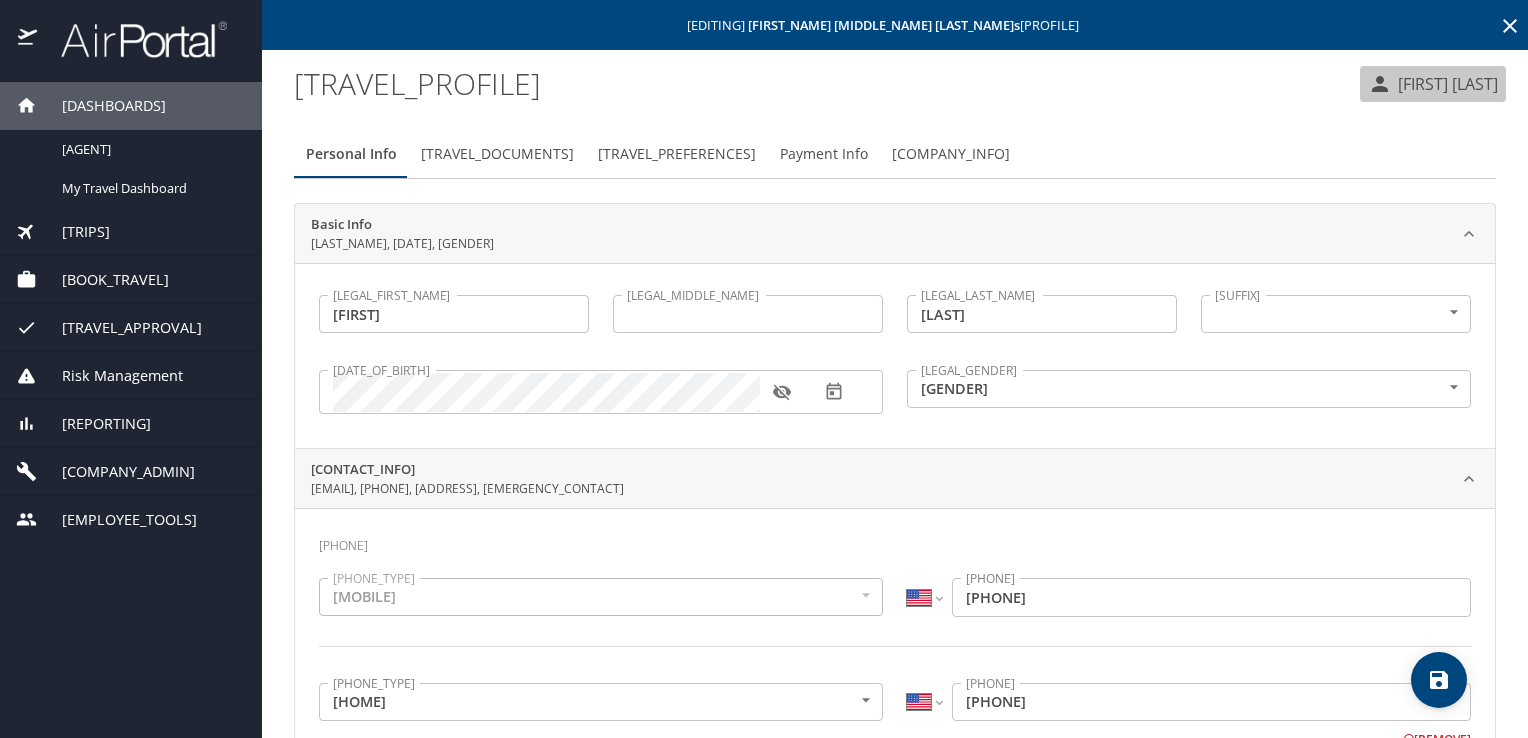 click on "[FIRST] [LAST]" at bounding box center (1445, 84) 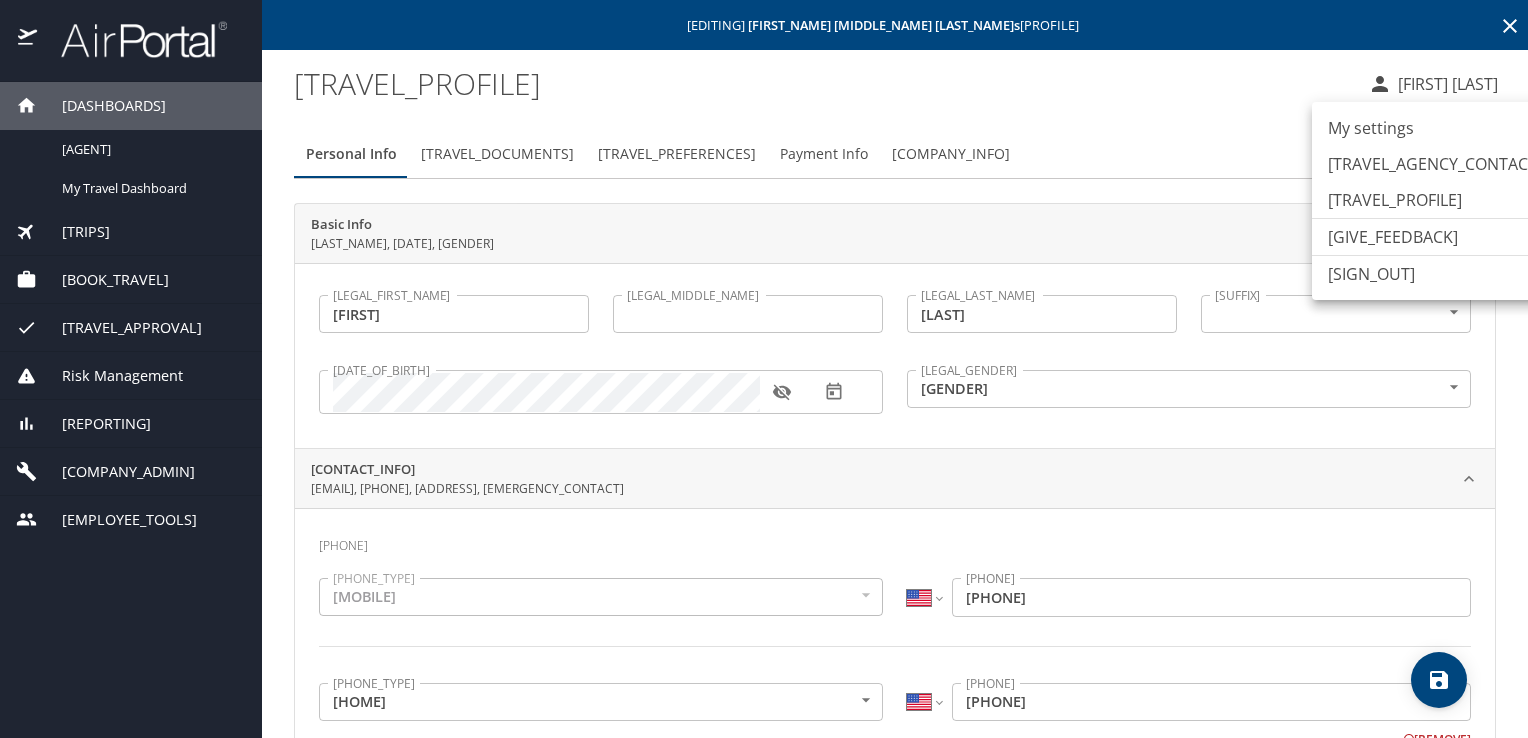 click at bounding box center [764, 369] 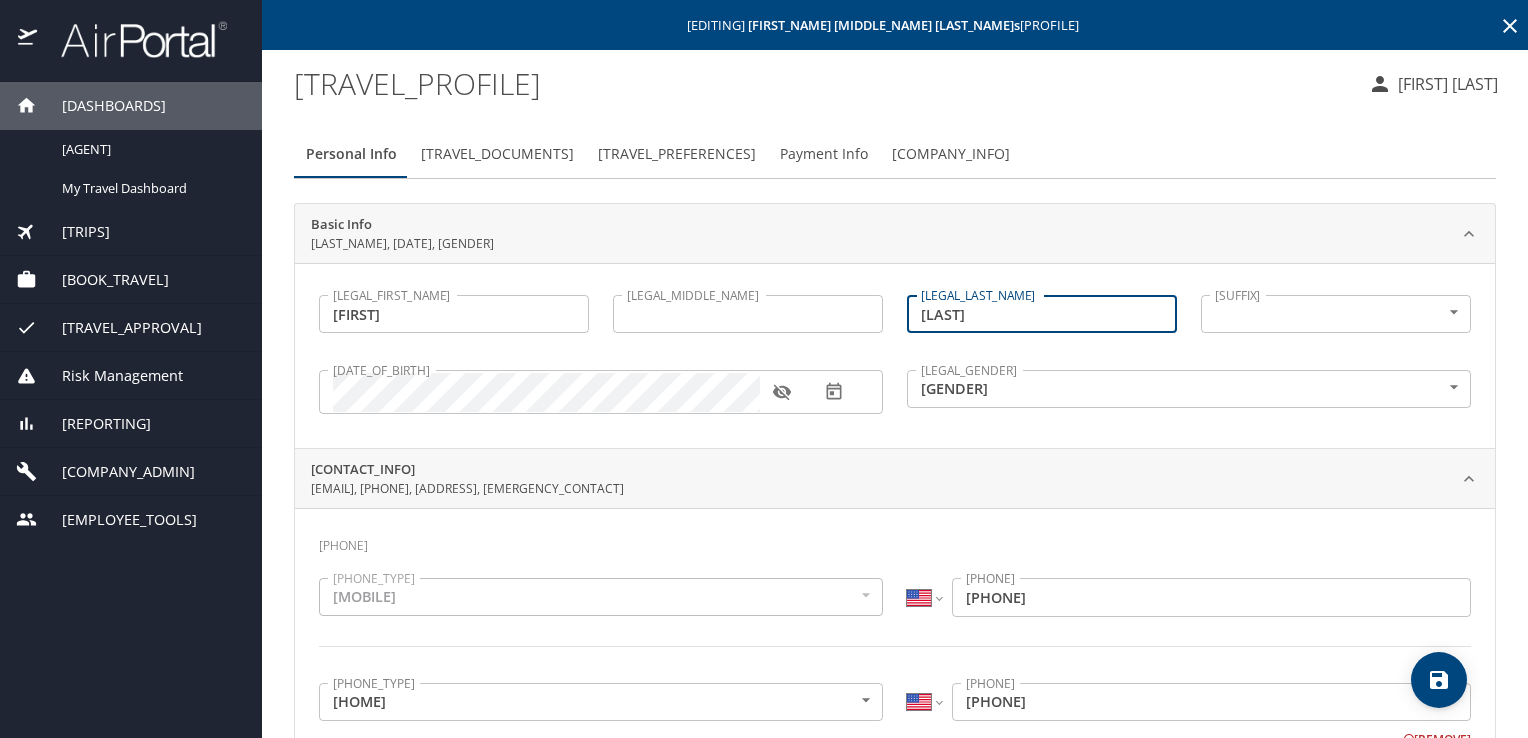 click on "[LAST]" at bounding box center (1042, 314) 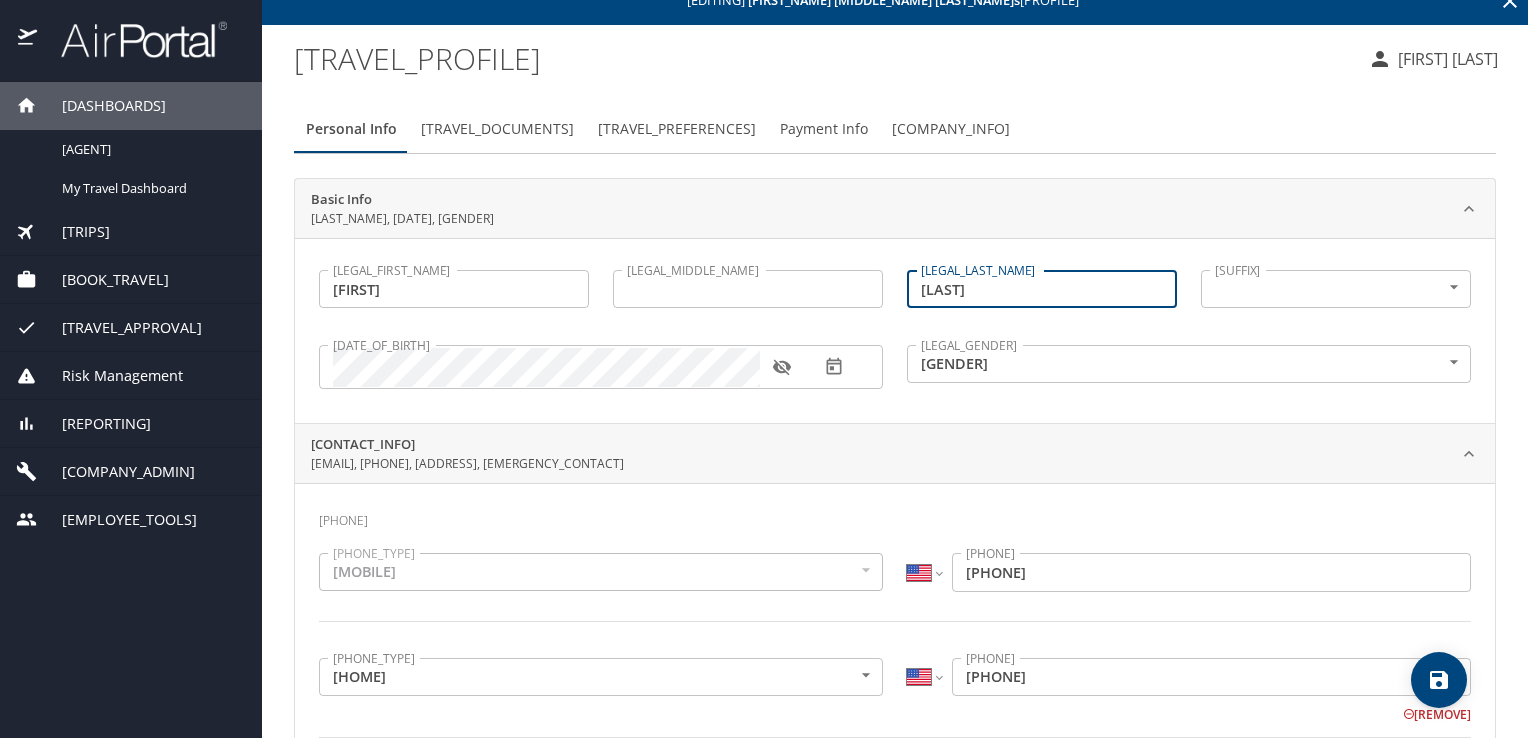 scroll, scrollTop: 0, scrollLeft: 0, axis: both 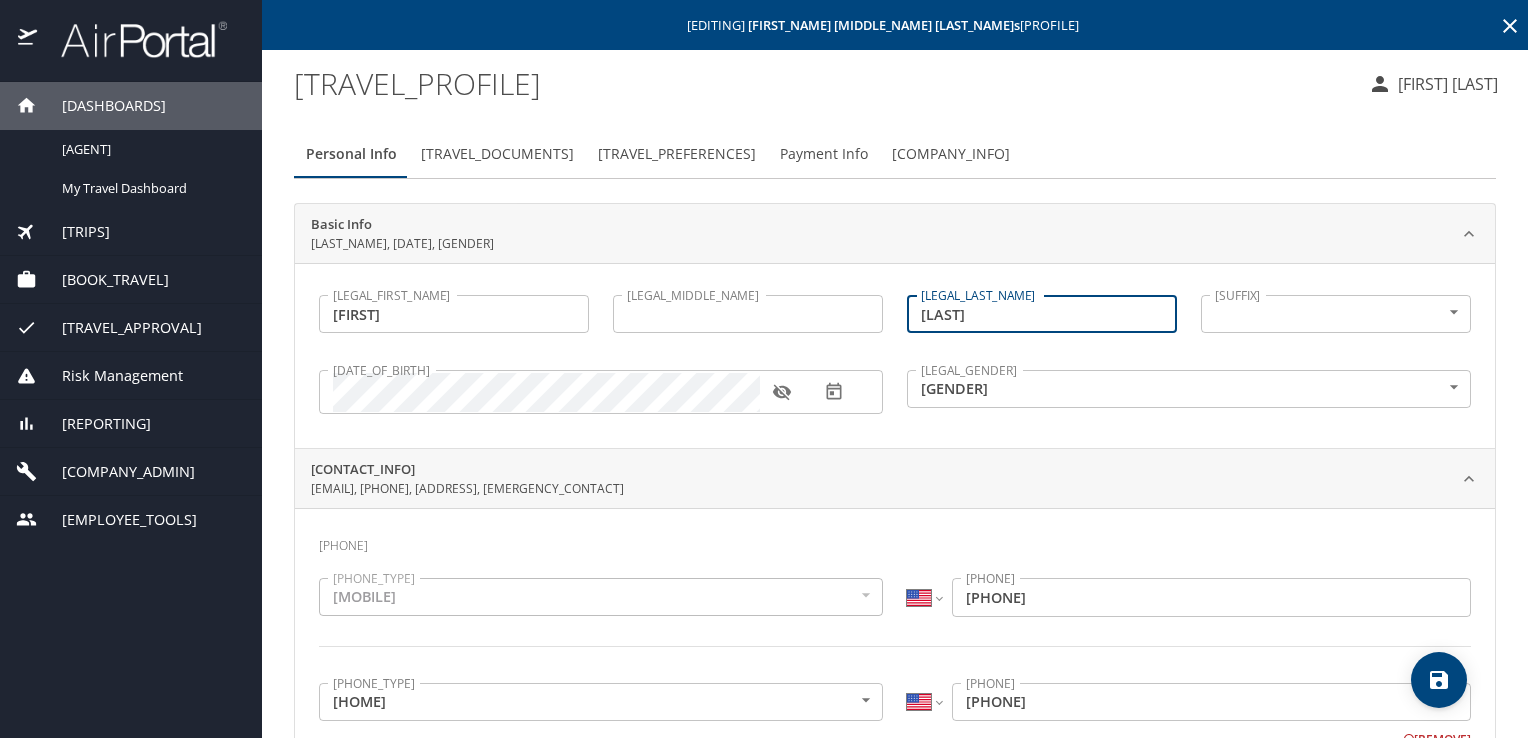 click on "Personal Info" at bounding box center (351, 154) 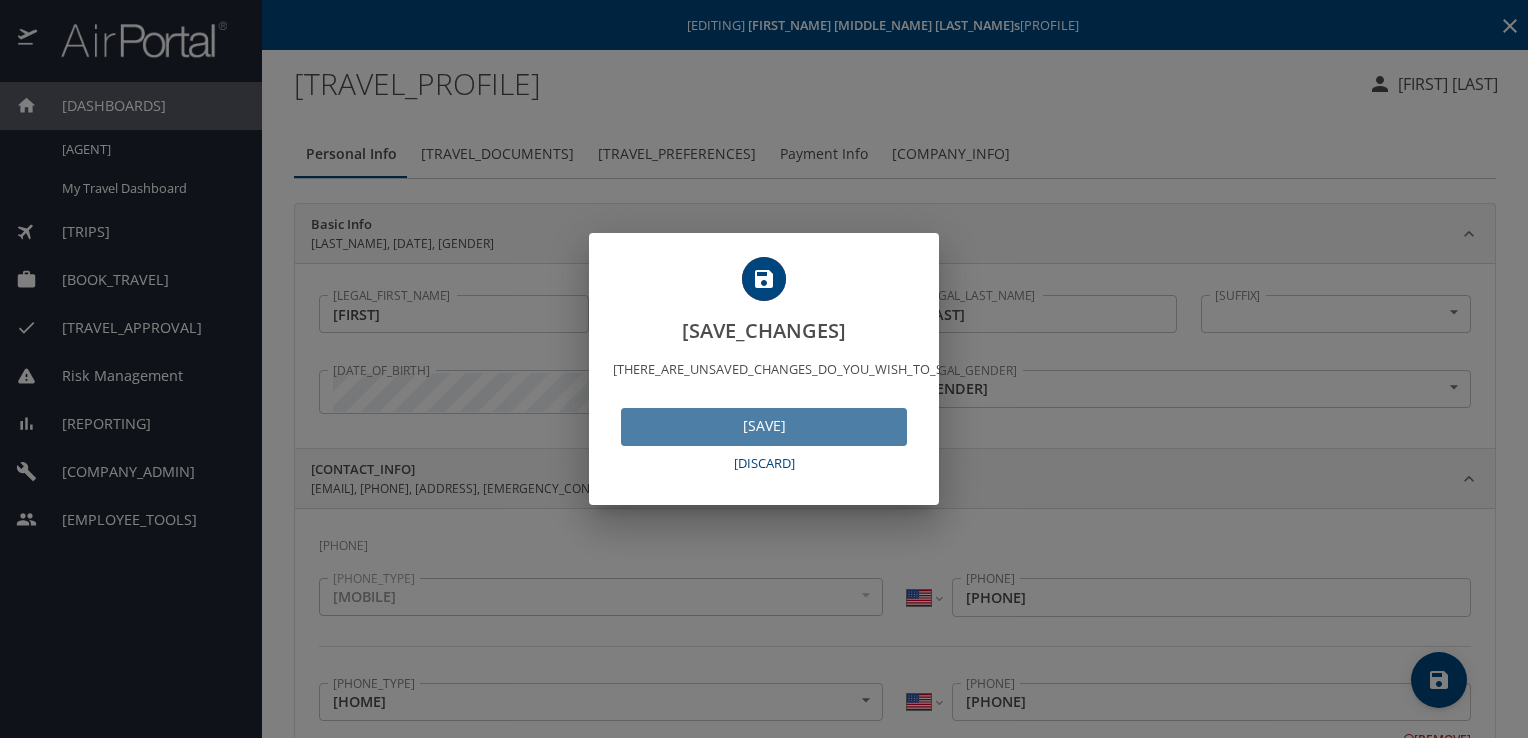 click on "[SAVE]" at bounding box center (764, 426) 